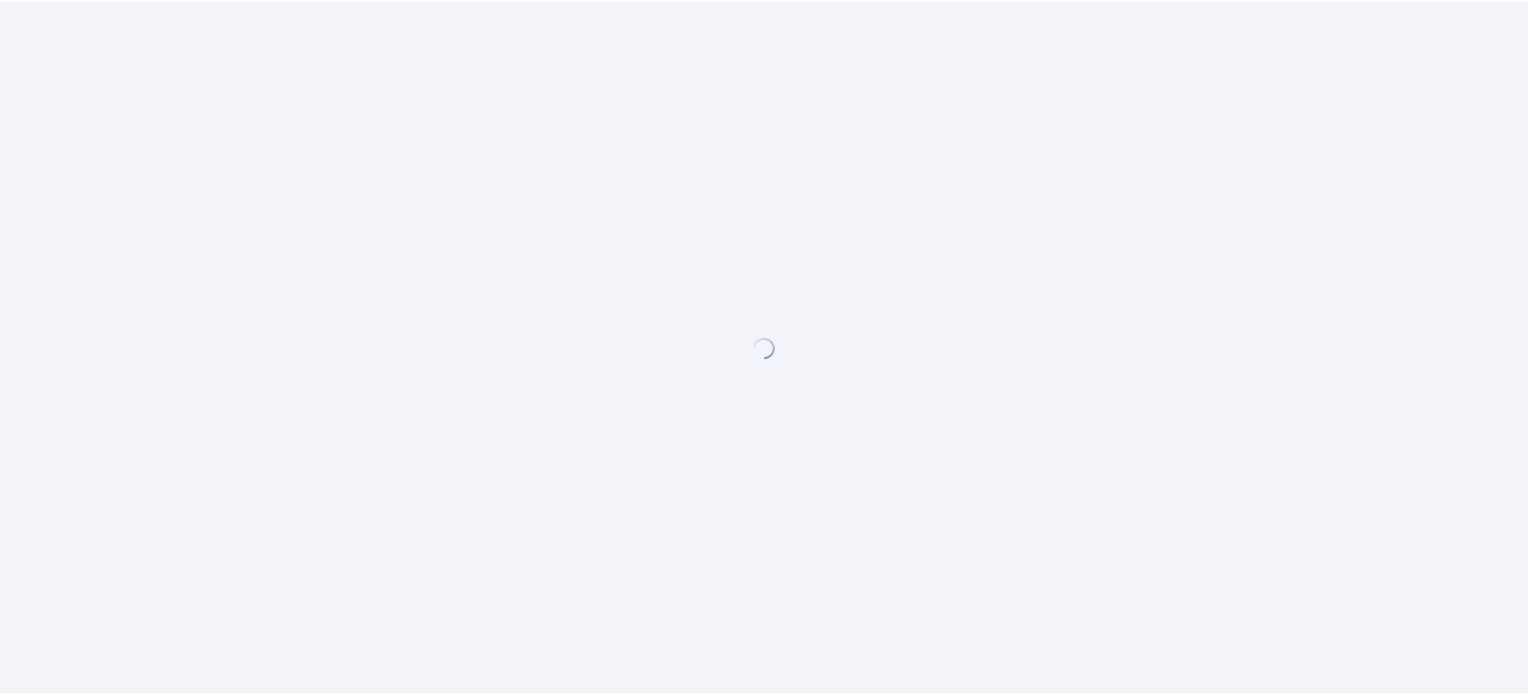 scroll, scrollTop: 0, scrollLeft: 0, axis: both 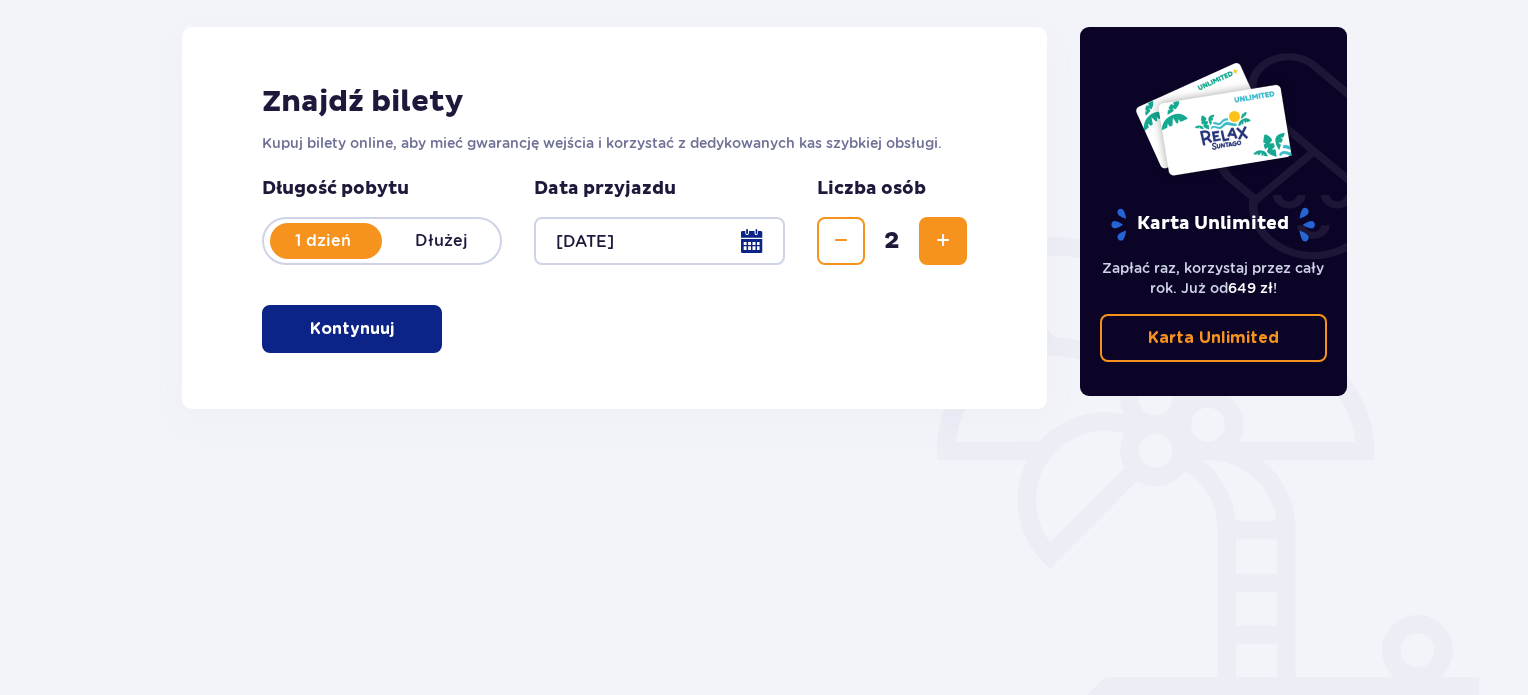 click on "Kontynuuj" at bounding box center [352, 329] 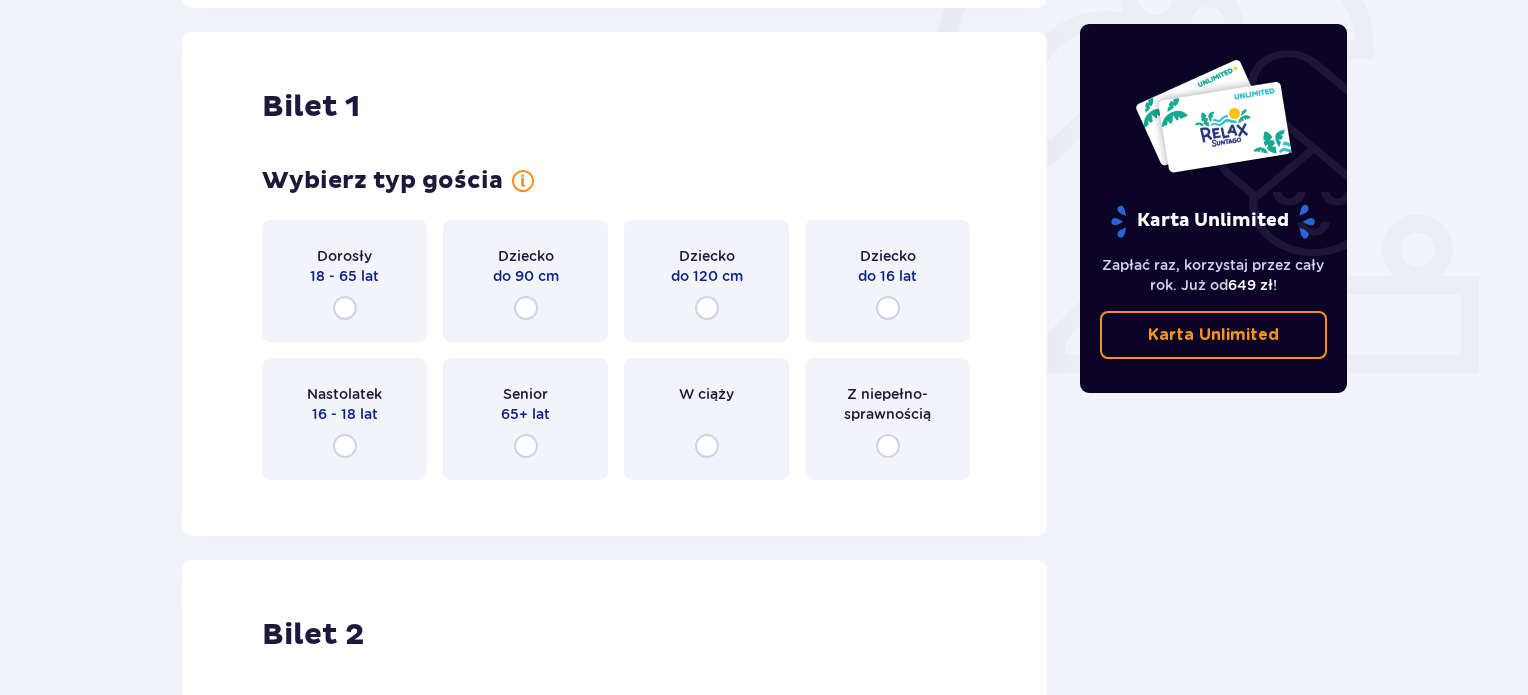 scroll, scrollTop: 668, scrollLeft: 0, axis: vertical 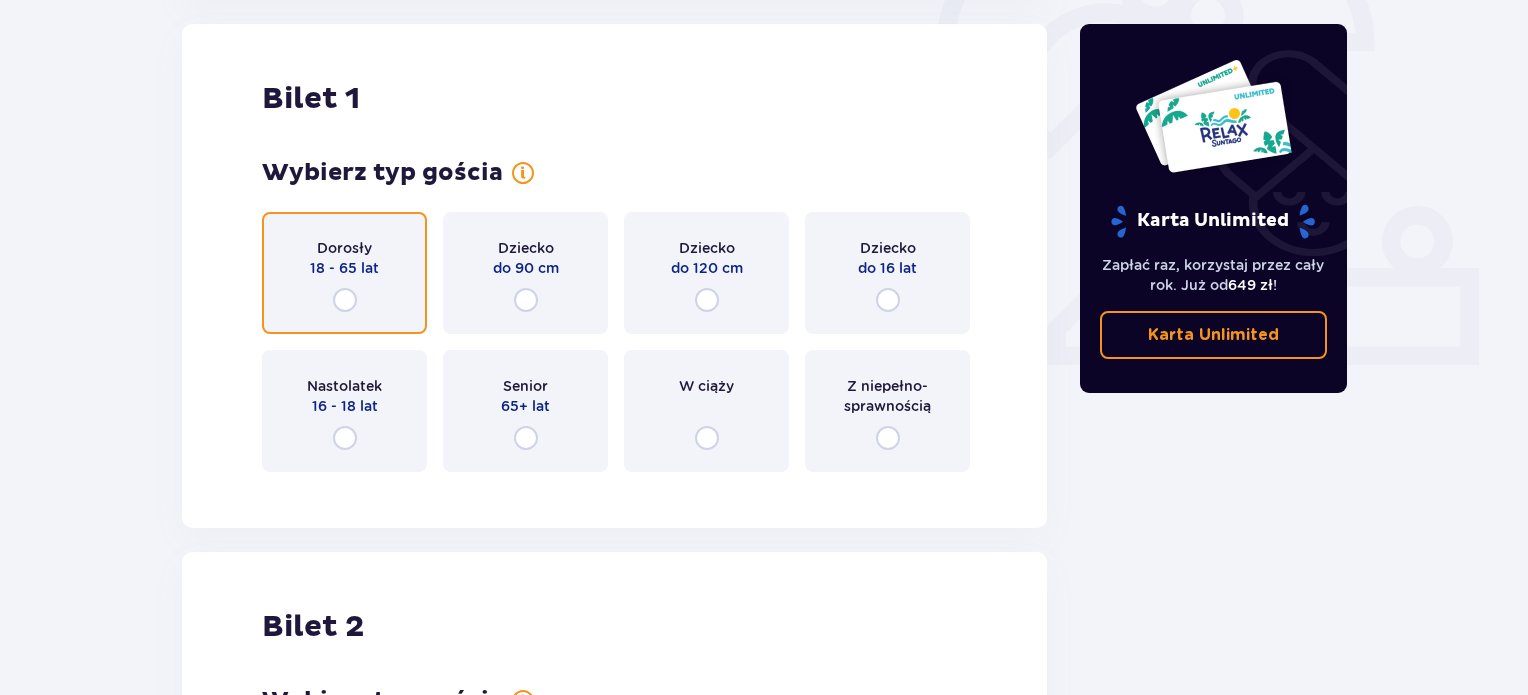 click at bounding box center (345, 300) 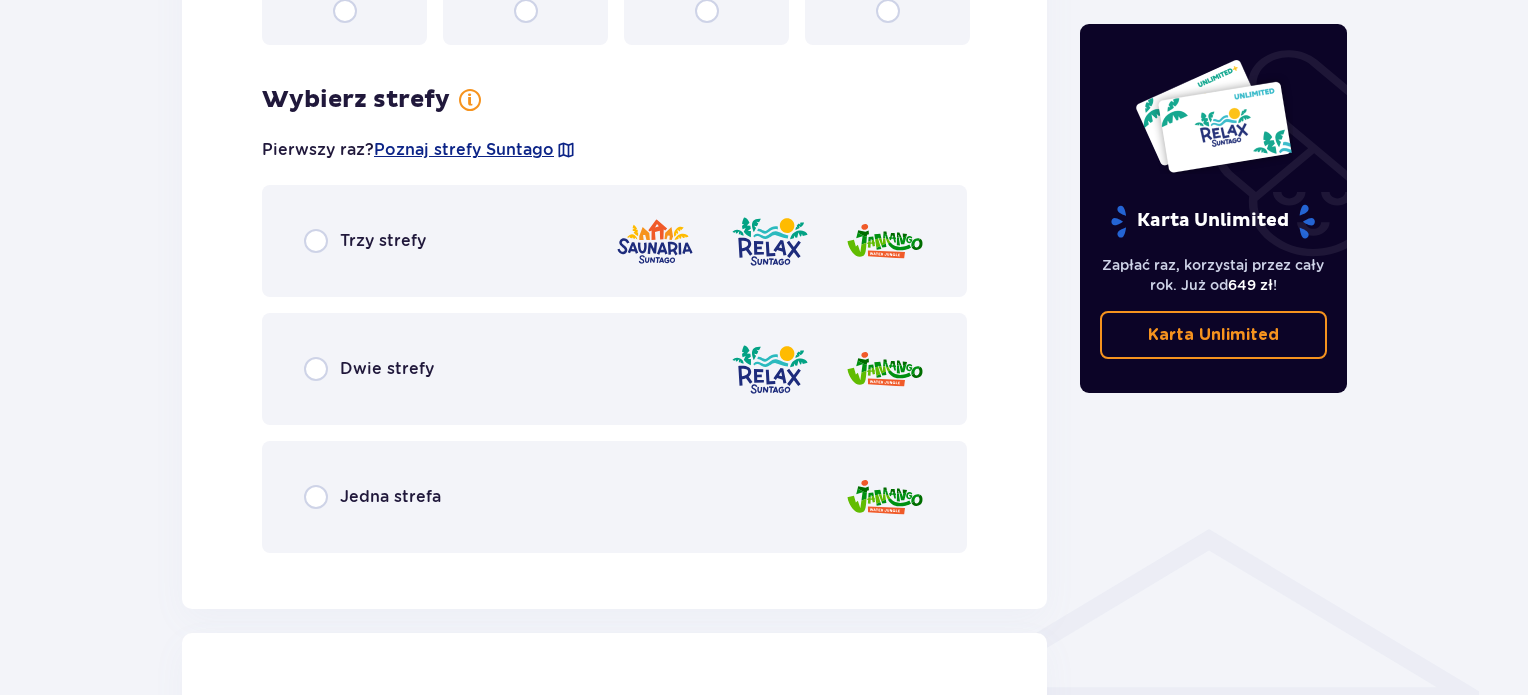 scroll, scrollTop: 1156, scrollLeft: 0, axis: vertical 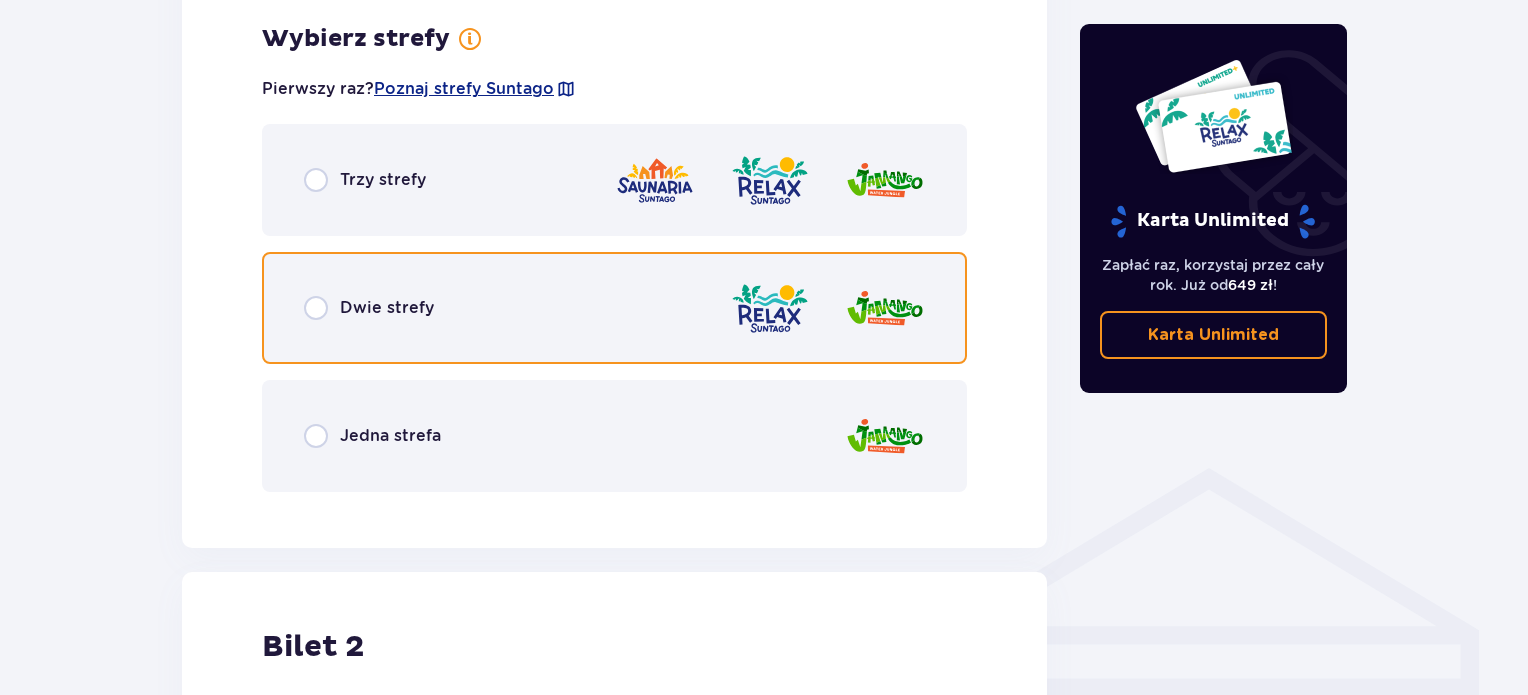 click at bounding box center [316, 308] 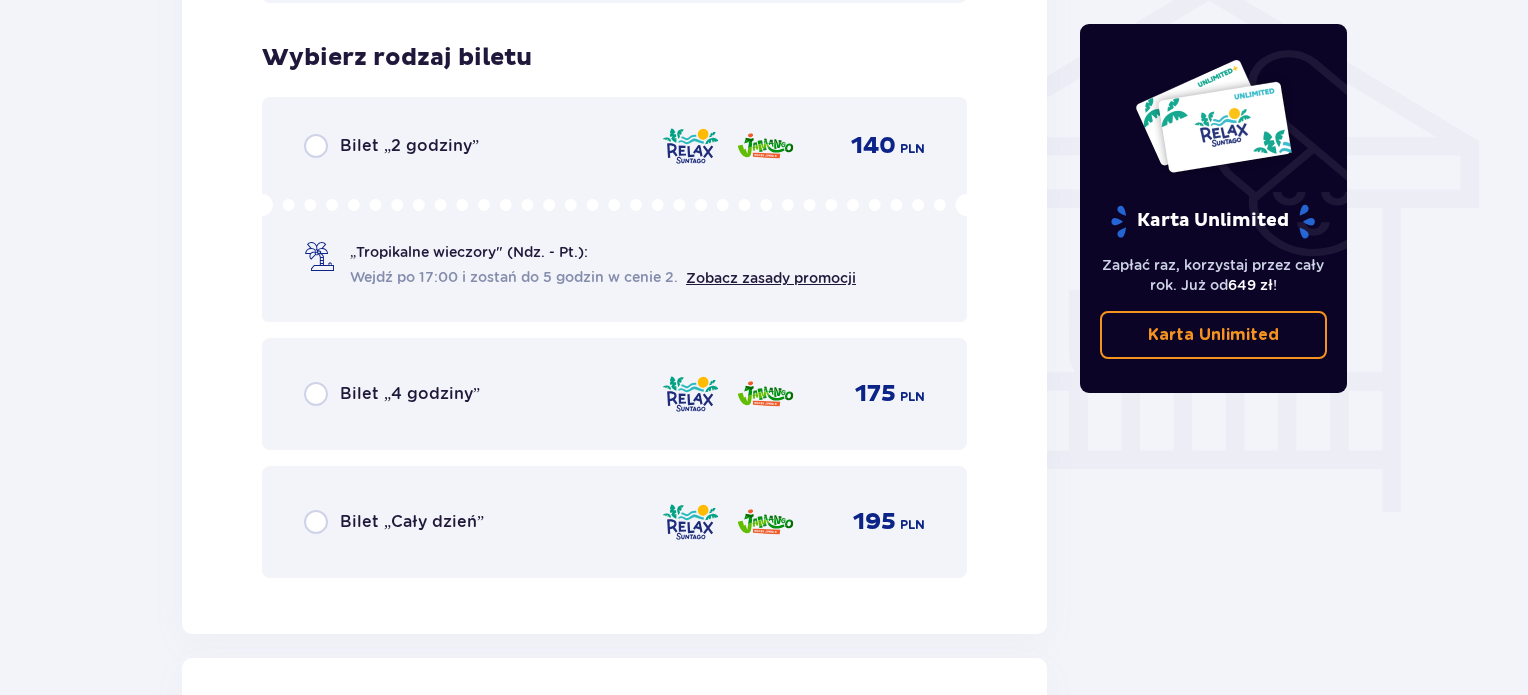 scroll, scrollTop: 1664, scrollLeft: 0, axis: vertical 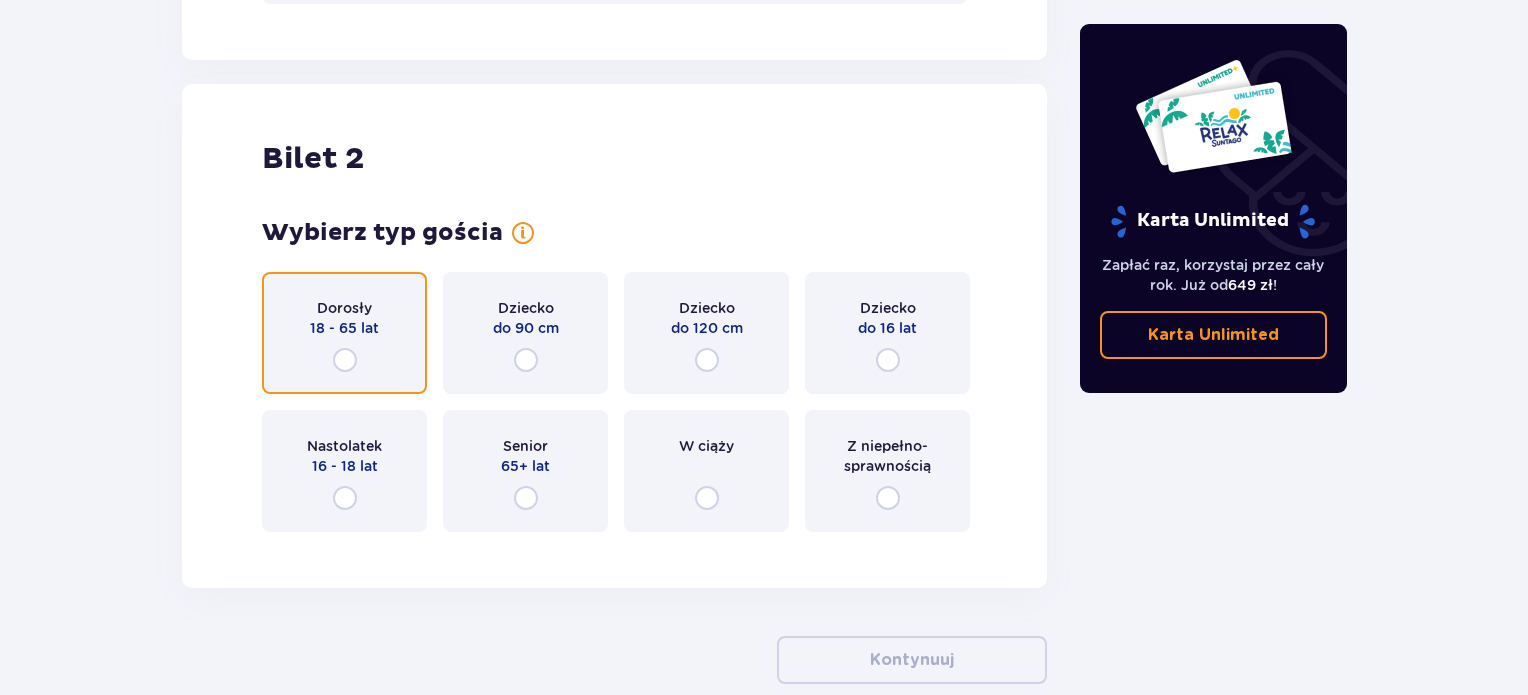 click at bounding box center (345, 360) 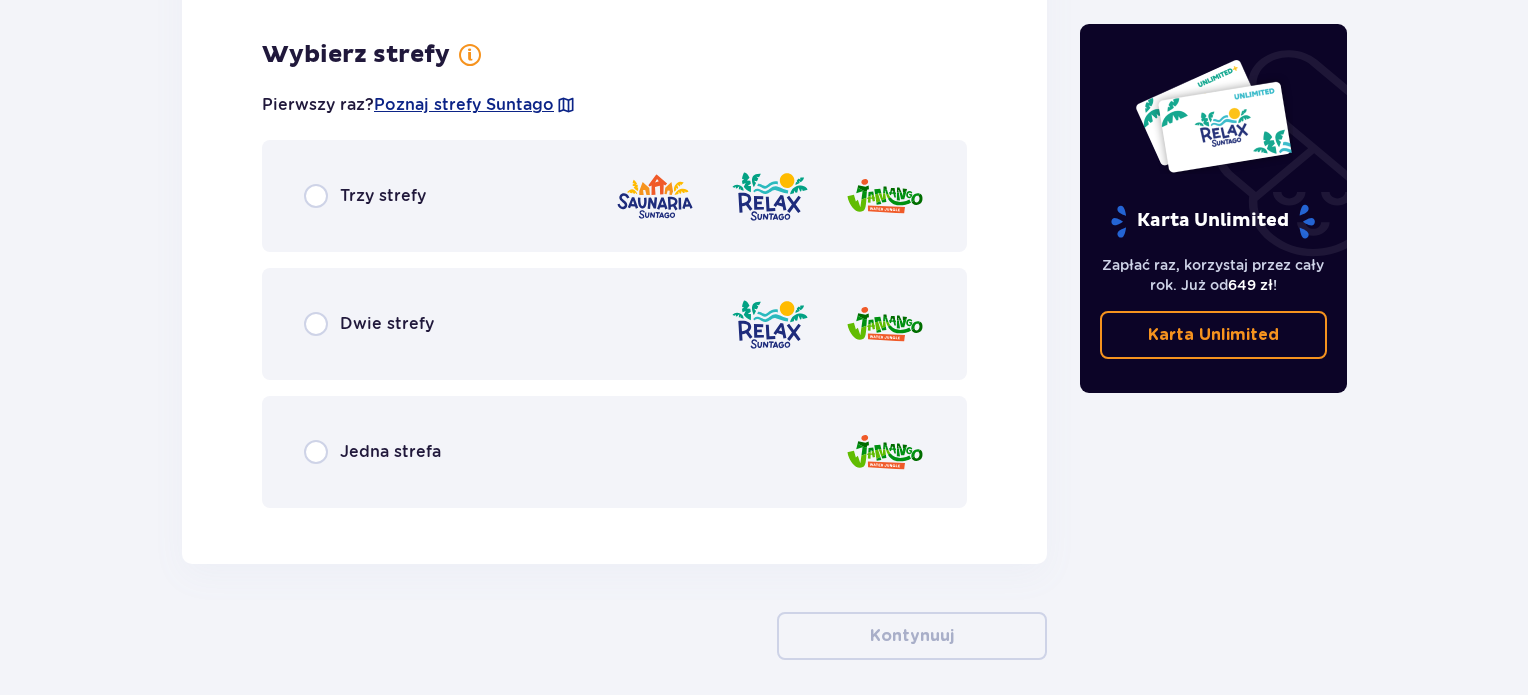 scroll, scrollTop: 2766, scrollLeft: 0, axis: vertical 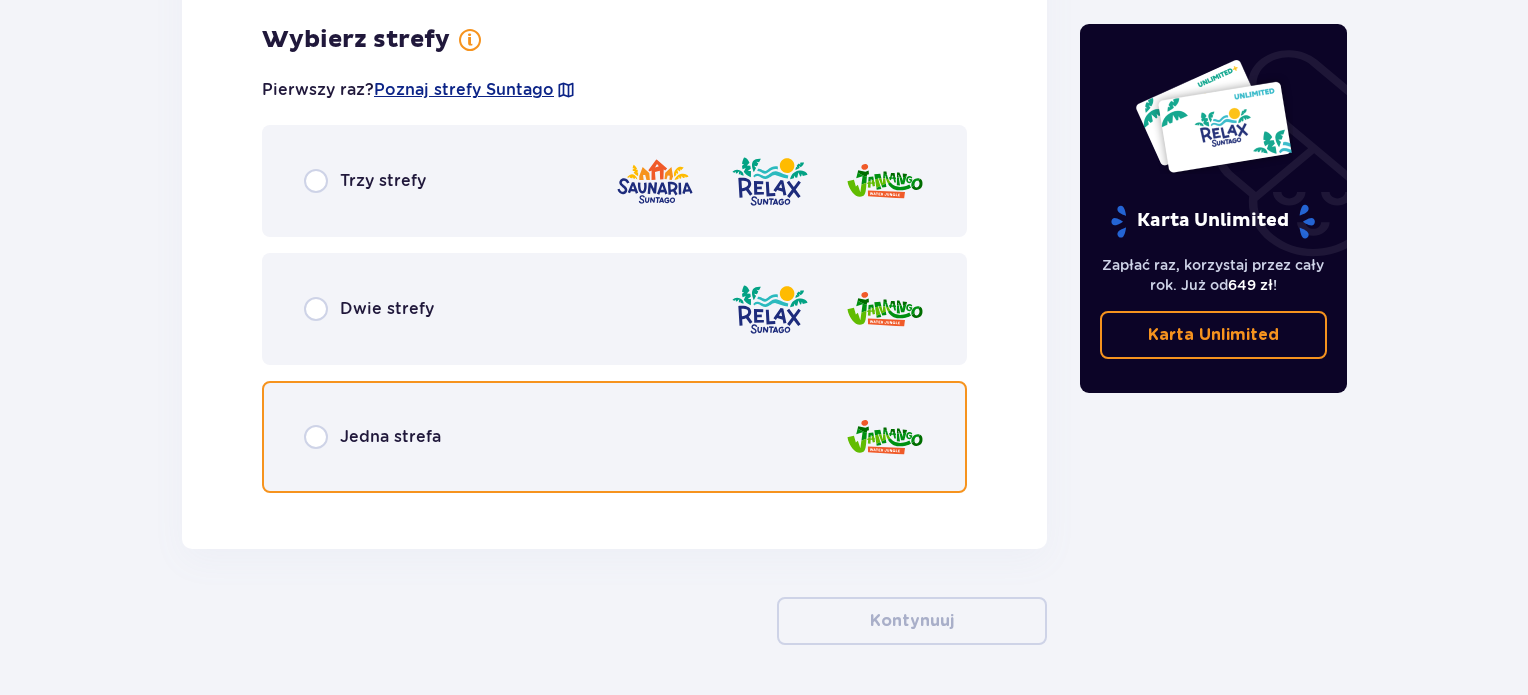 click at bounding box center [316, 437] 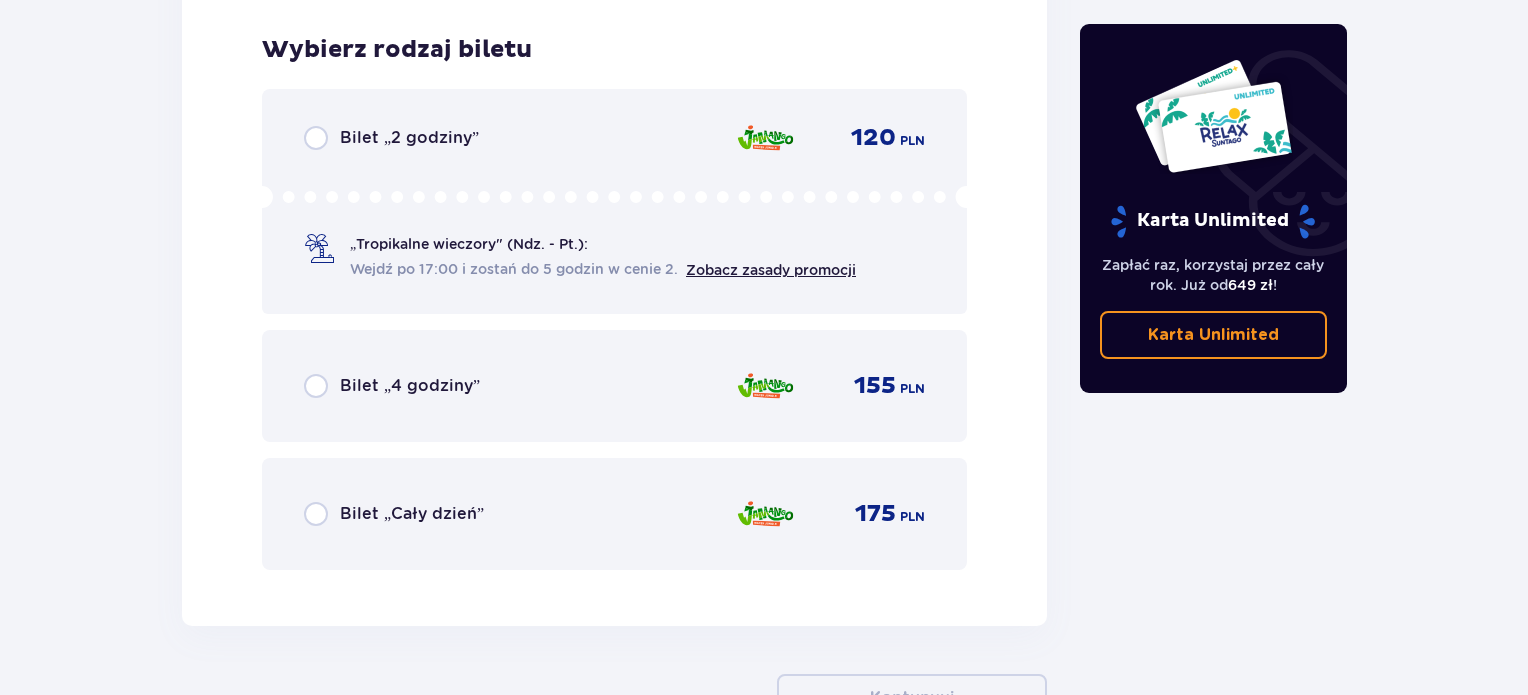 scroll, scrollTop: 3274, scrollLeft: 0, axis: vertical 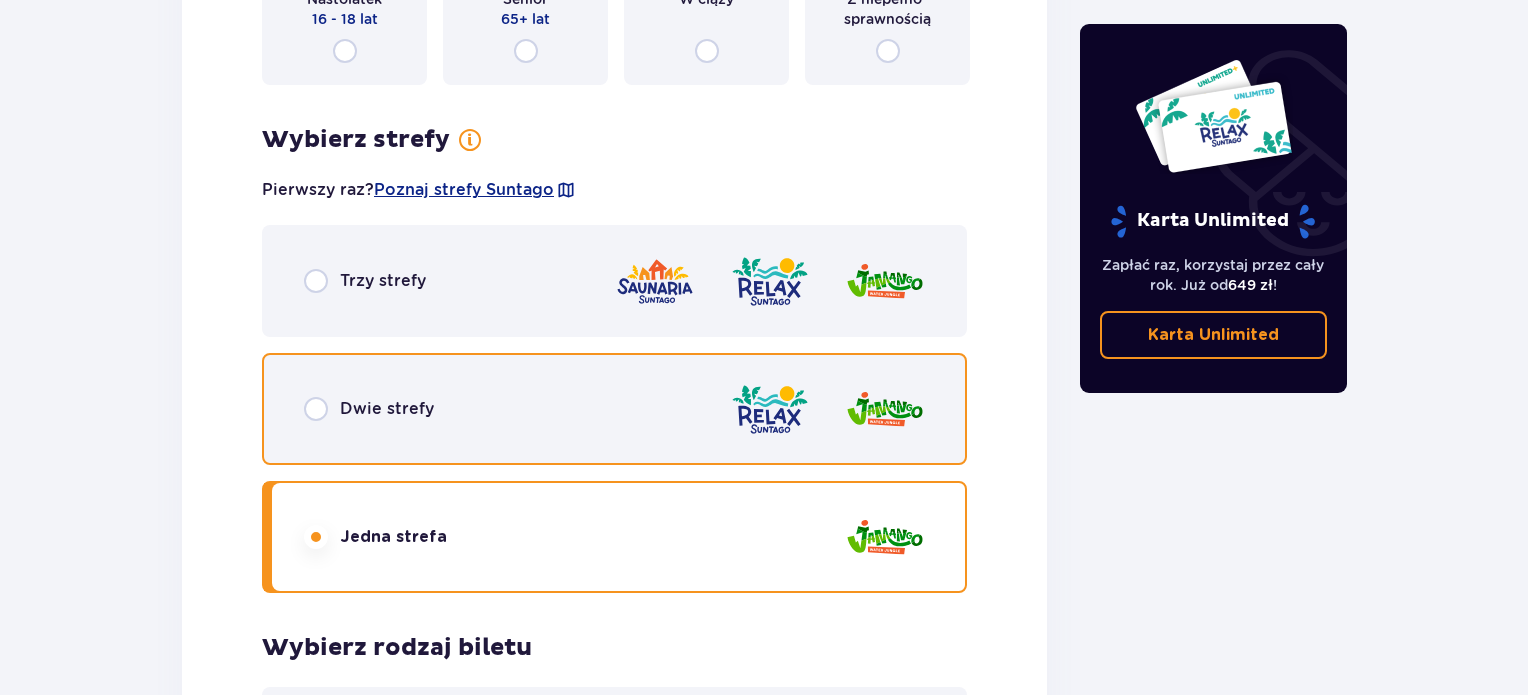 click at bounding box center [316, 409] 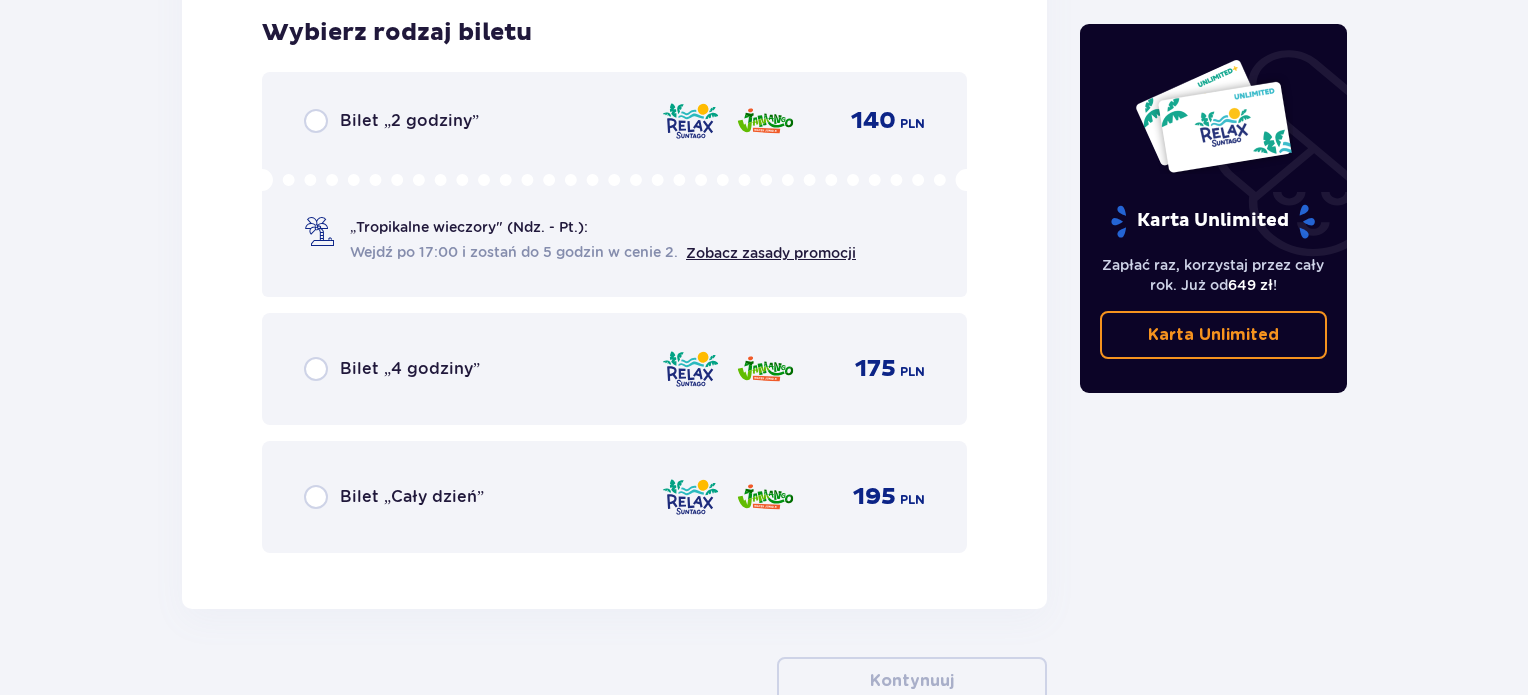 scroll, scrollTop: 3268, scrollLeft: 0, axis: vertical 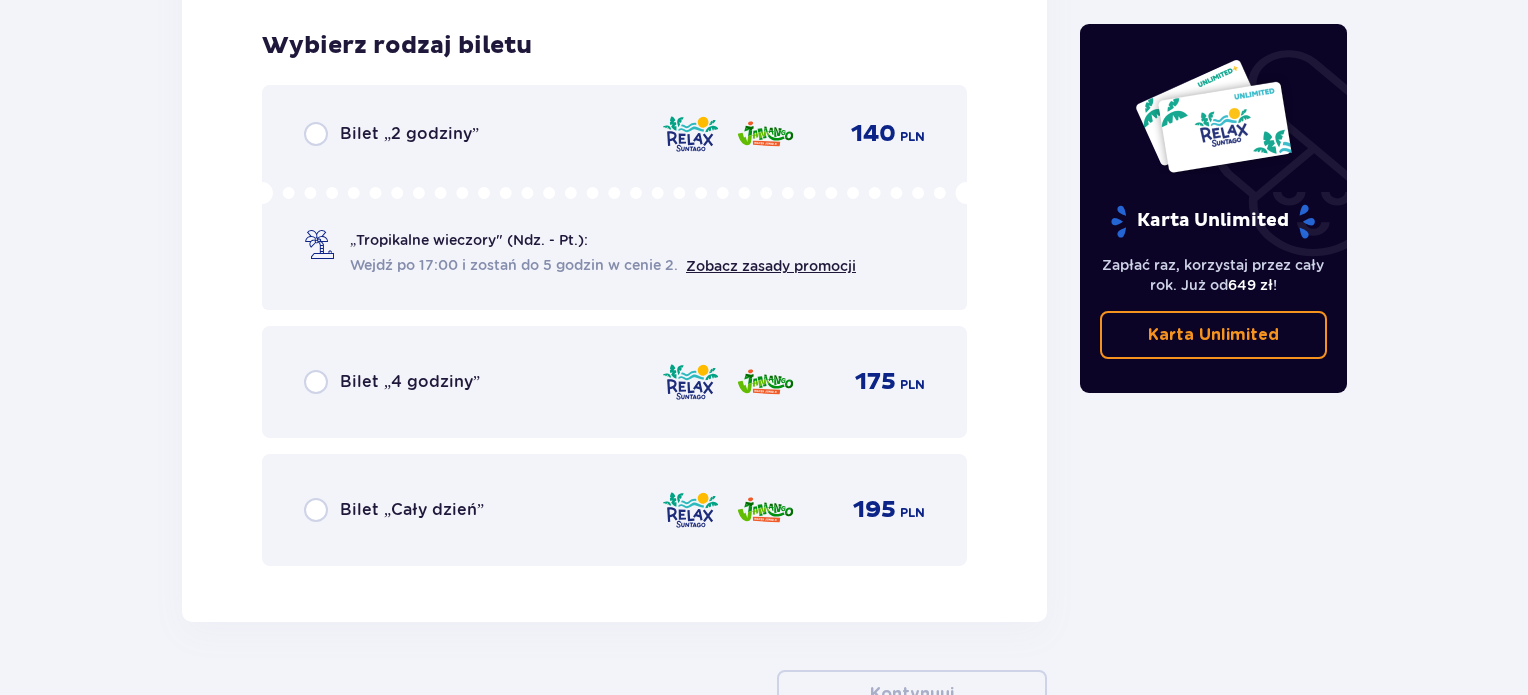 click on "Bilet „2 godziny”" at bounding box center (409, 134) 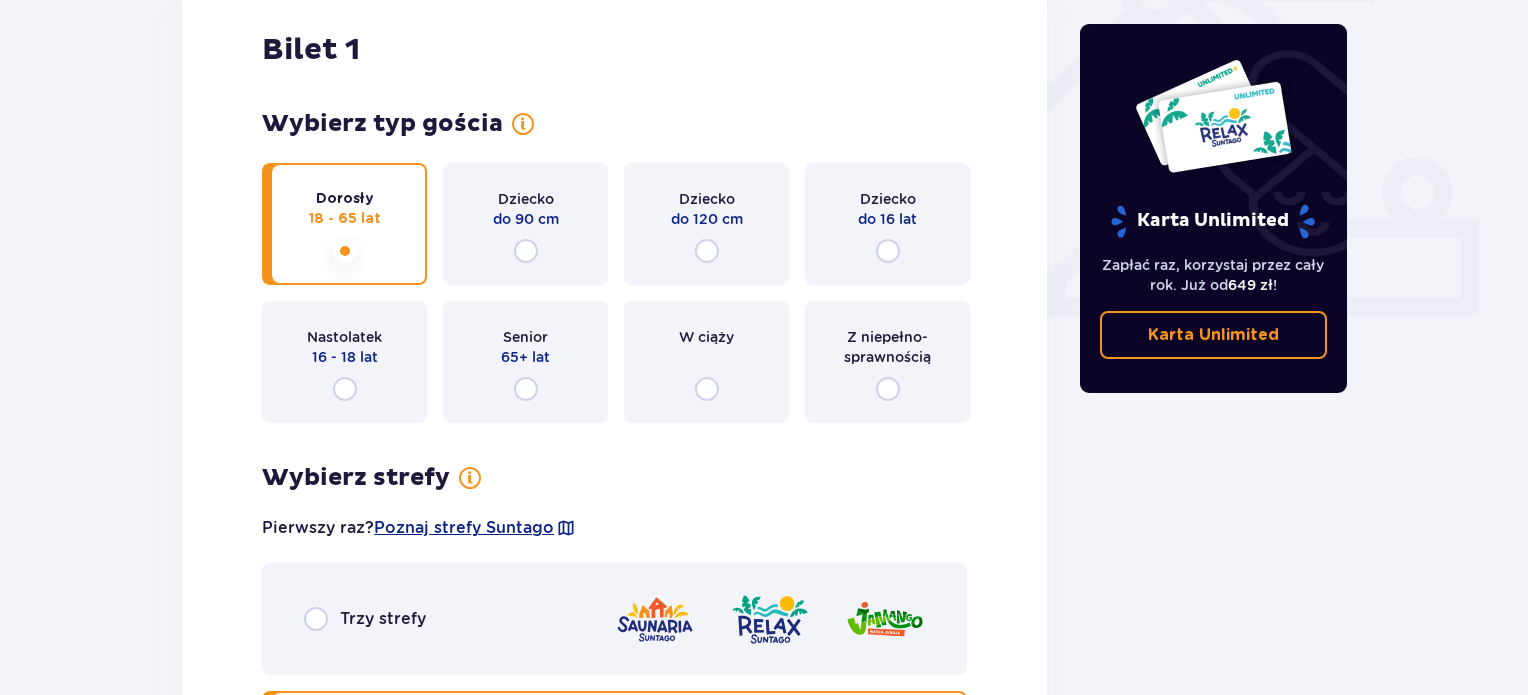 scroll, scrollTop: 668, scrollLeft: 0, axis: vertical 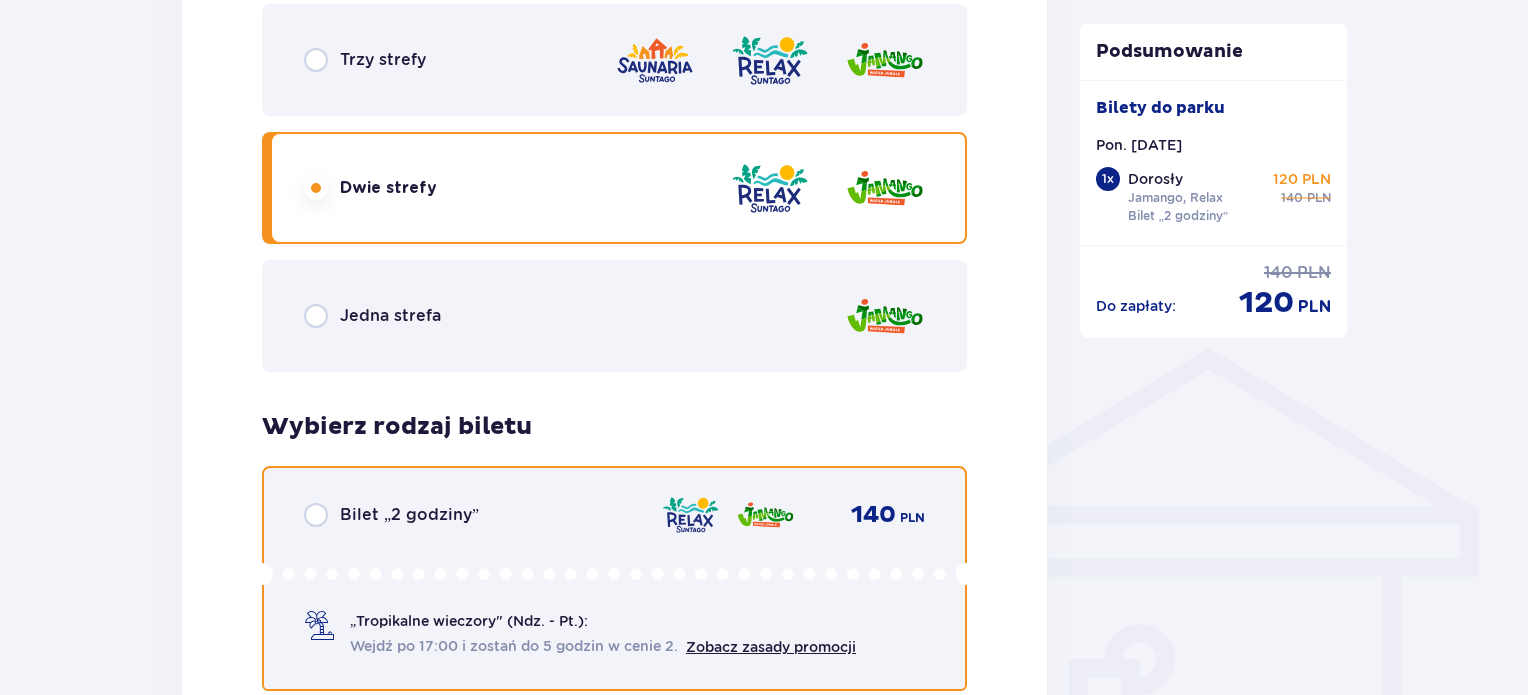 click at bounding box center [316, 515] 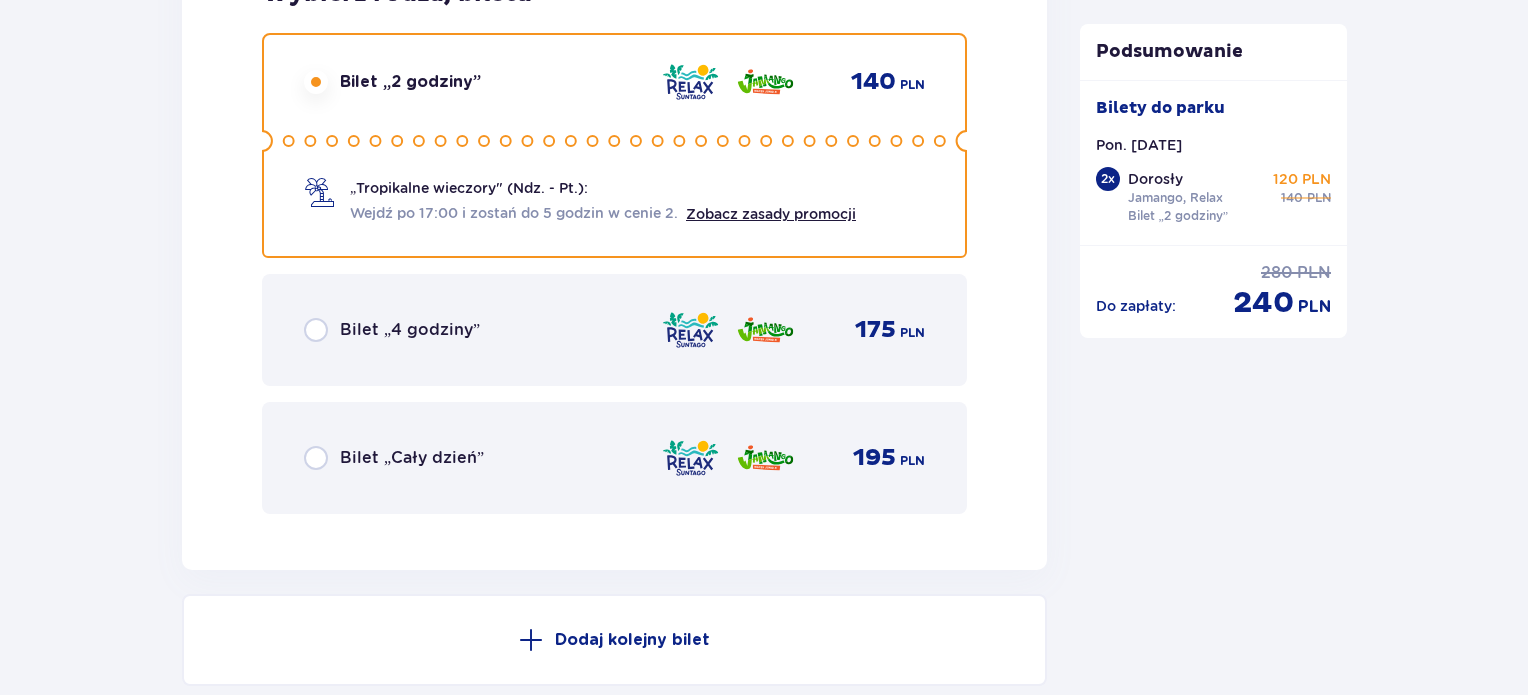 scroll, scrollTop: 3612, scrollLeft: 0, axis: vertical 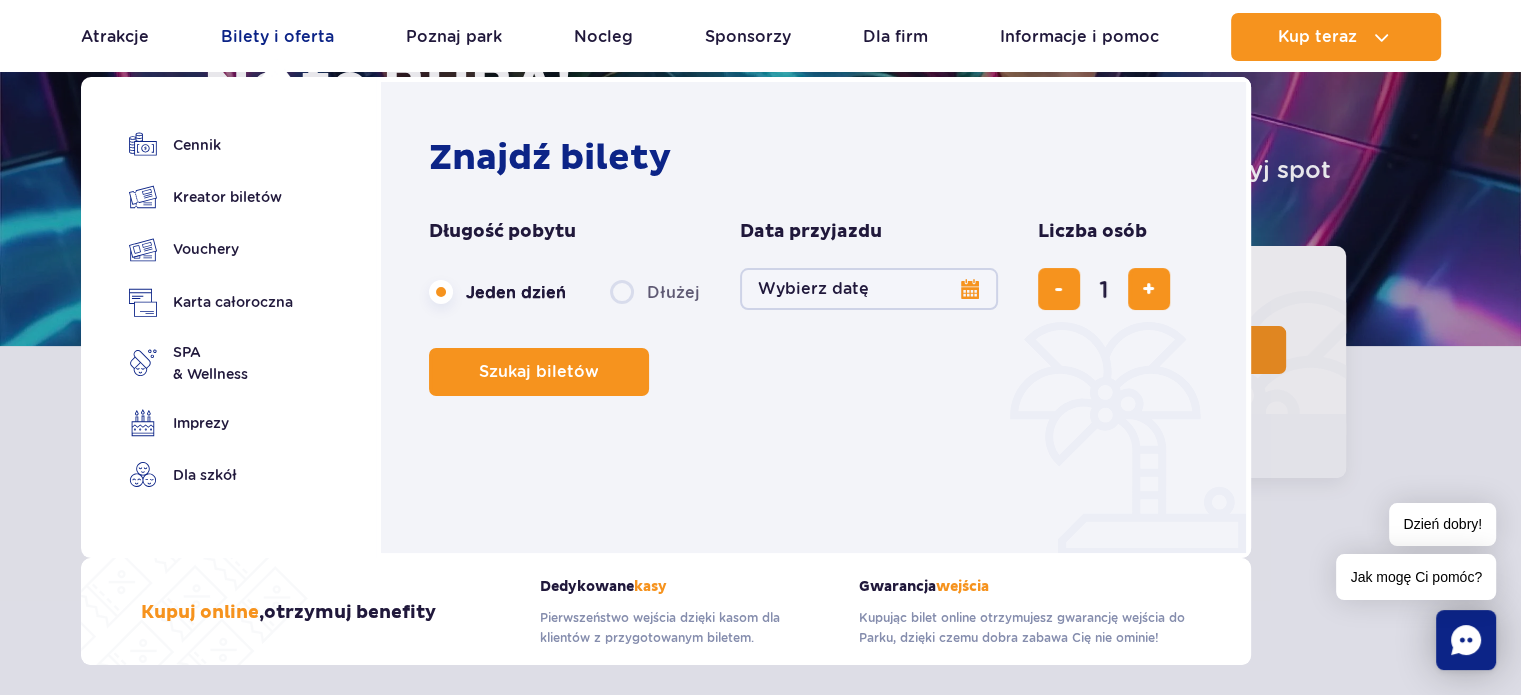 click on "Bilety i oferta" at bounding box center (277, 37) 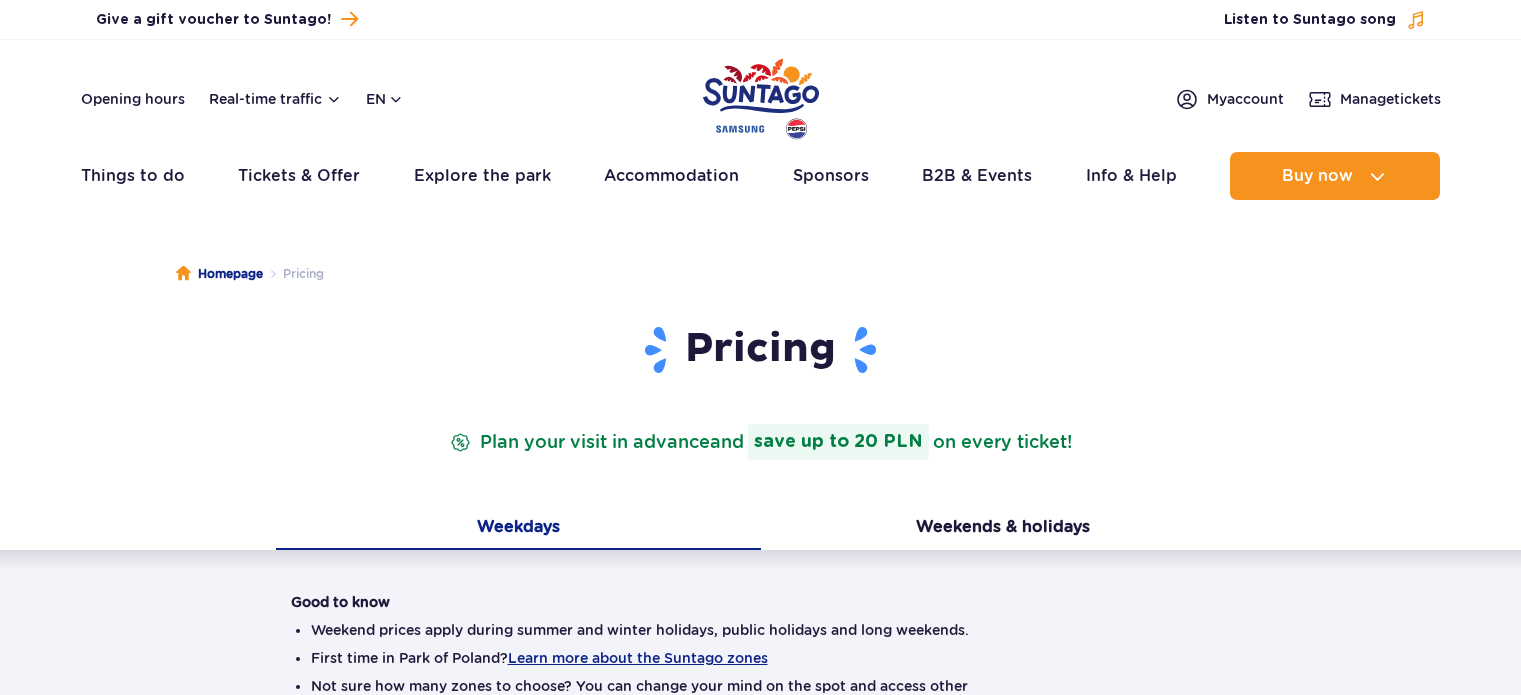 scroll, scrollTop: 0, scrollLeft: 0, axis: both 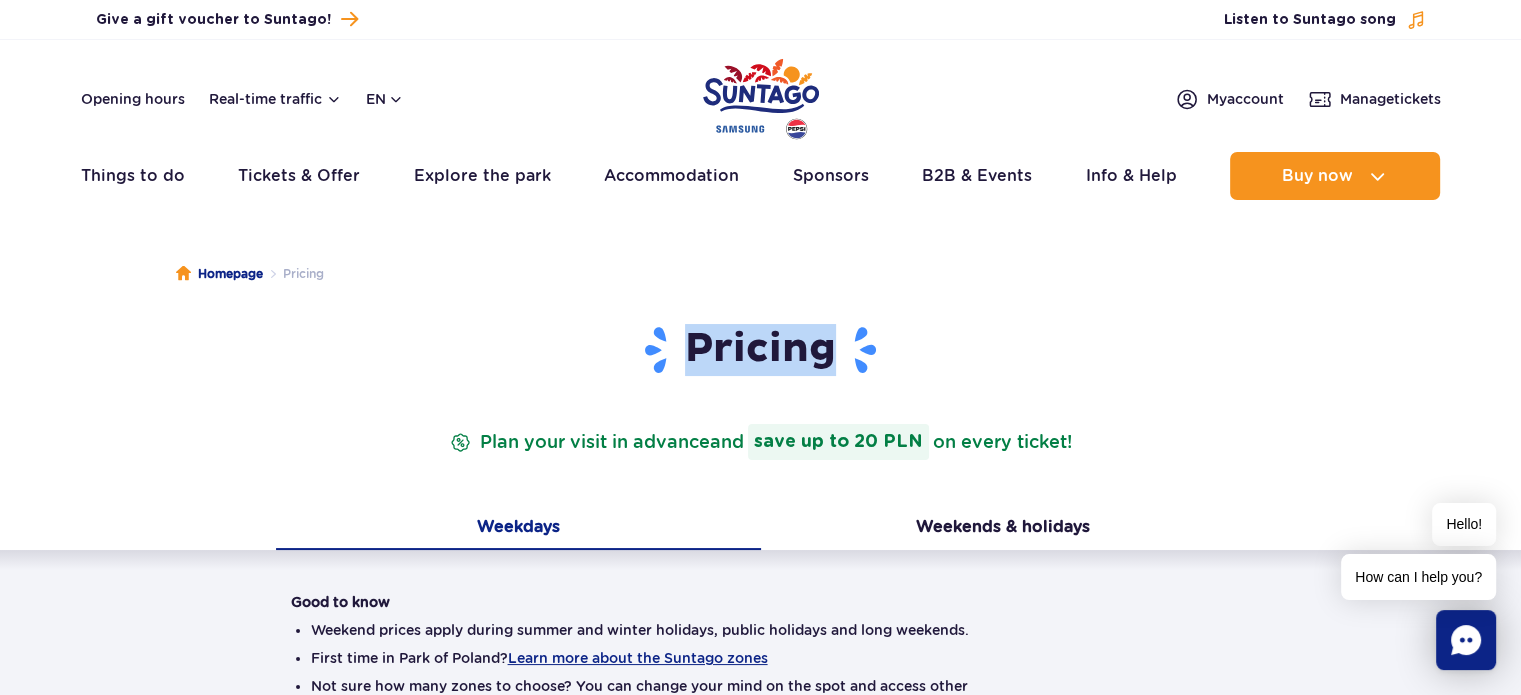 drag, startPoint x: 840, startPoint y: 349, endPoint x: 686, endPoint y: 340, distance: 154.26276 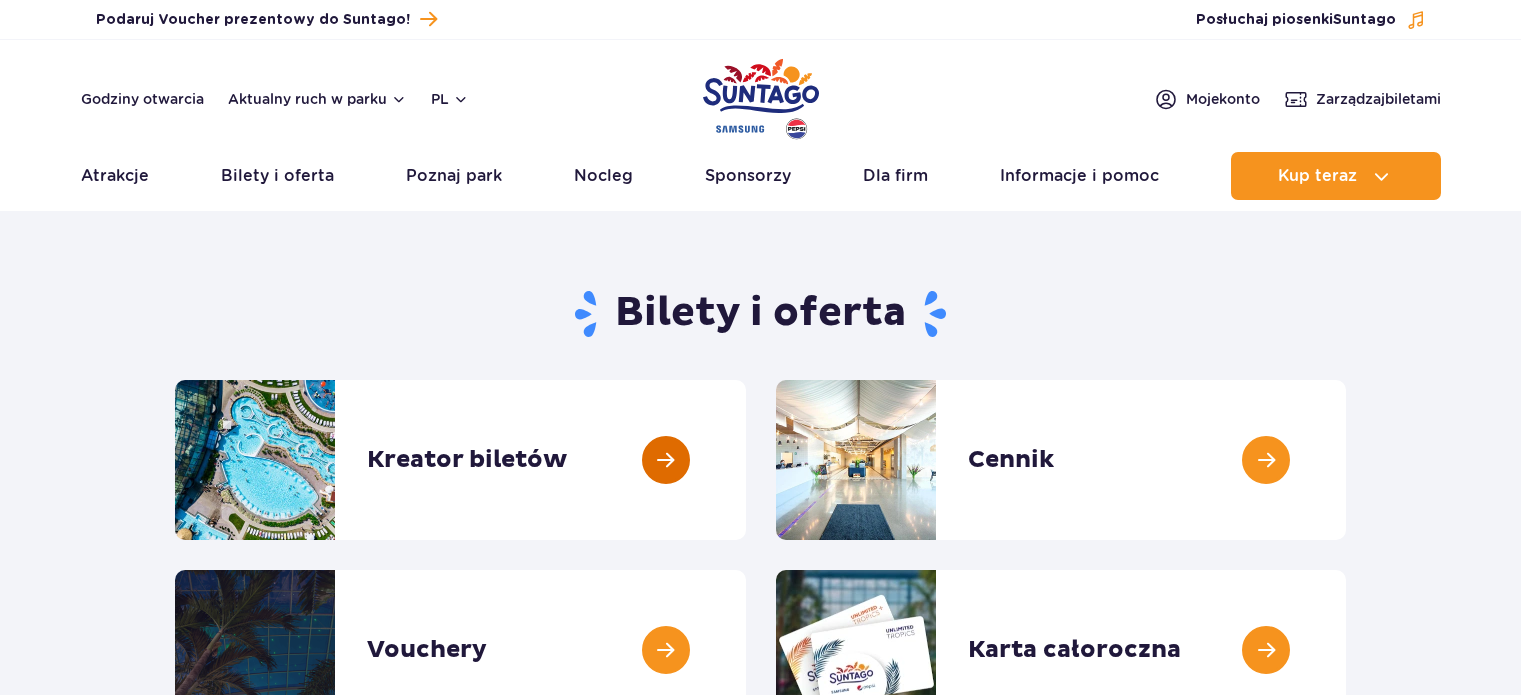 scroll, scrollTop: 0, scrollLeft: 0, axis: both 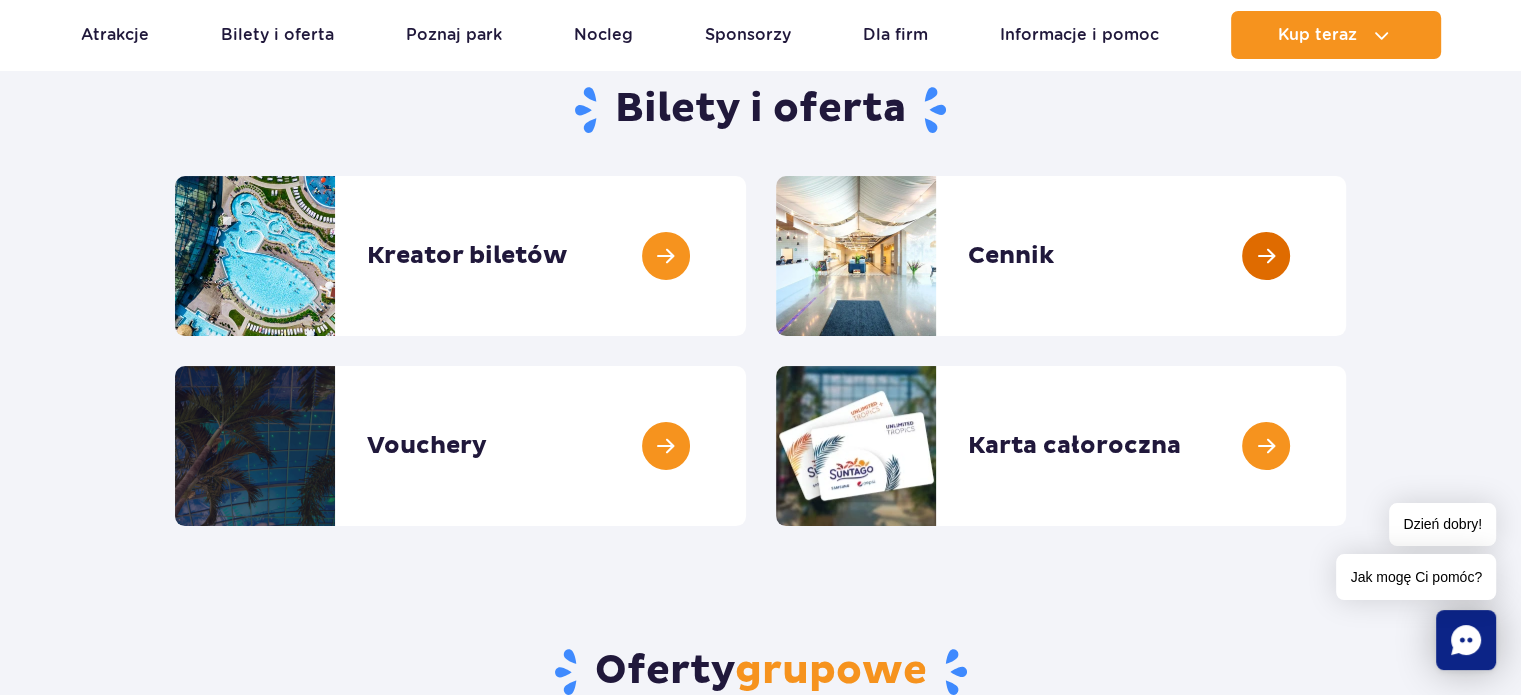 click at bounding box center (1346, 256) 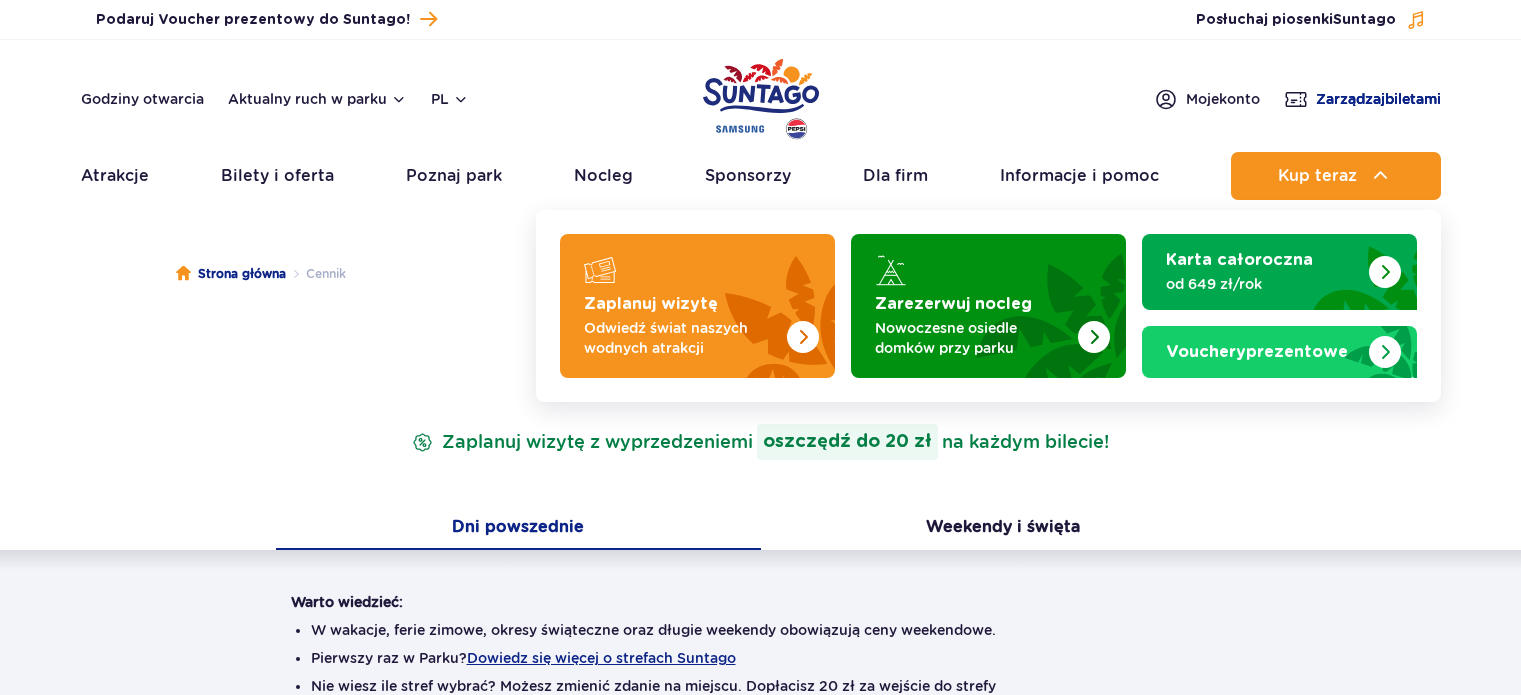 scroll, scrollTop: 0, scrollLeft: 0, axis: both 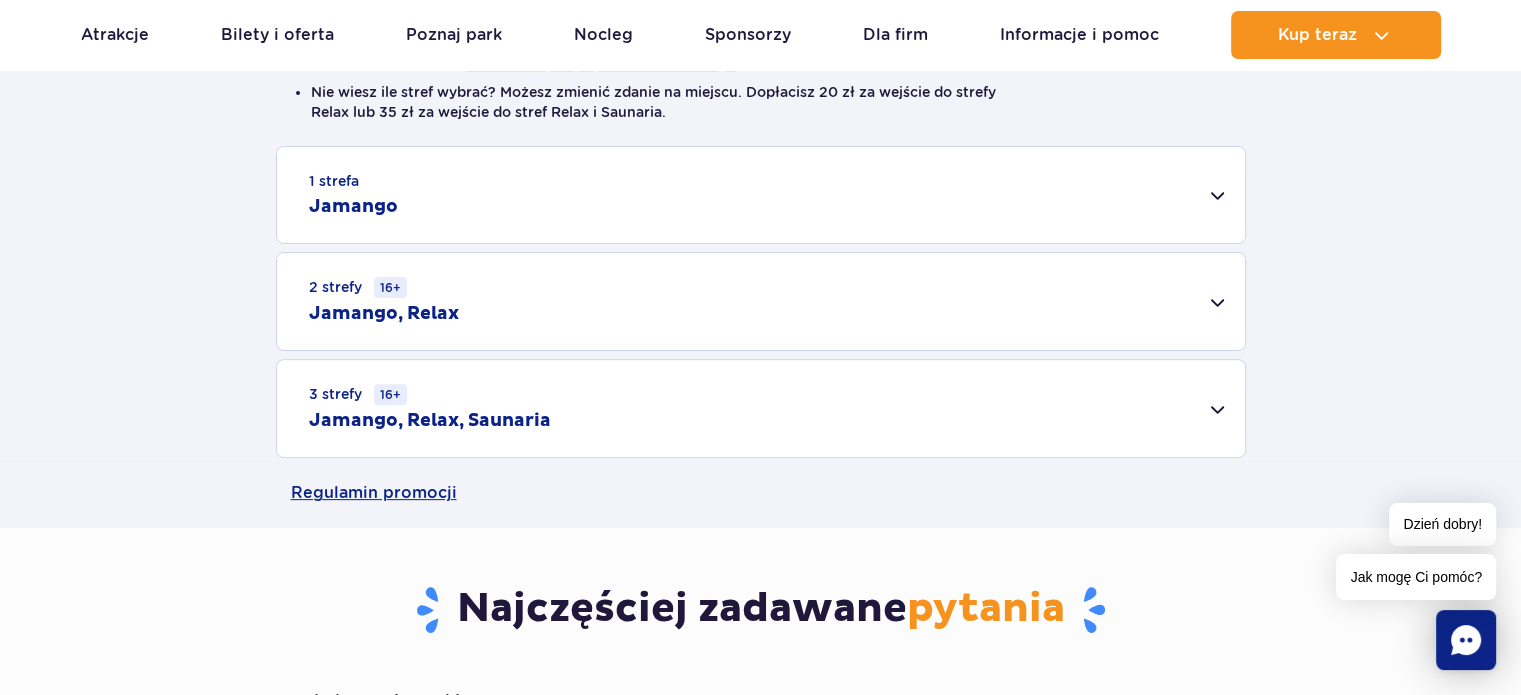 click on "2 strefy  16+
Jamango, Relax" at bounding box center [761, 301] 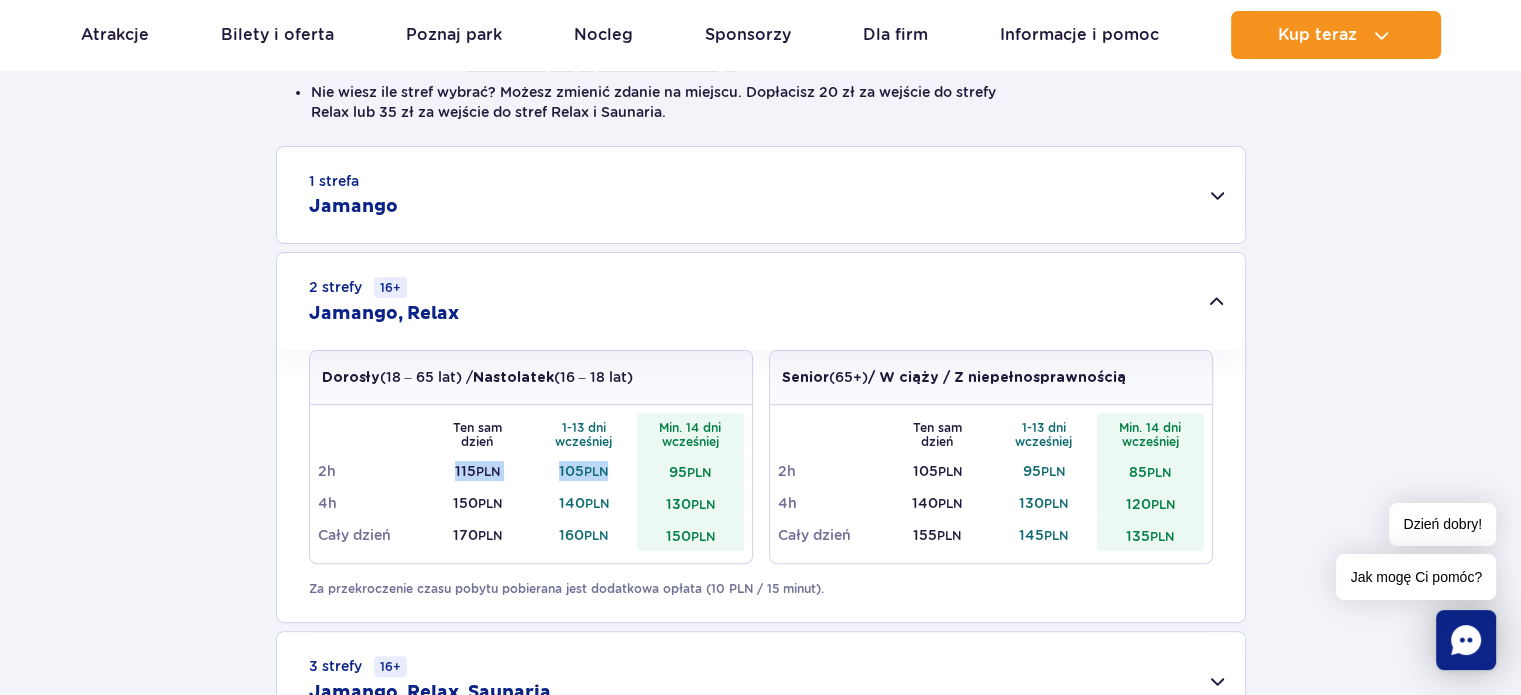 drag, startPoint x: 360, startPoint y: 465, endPoint x: 612, endPoint y: 472, distance: 252.0972 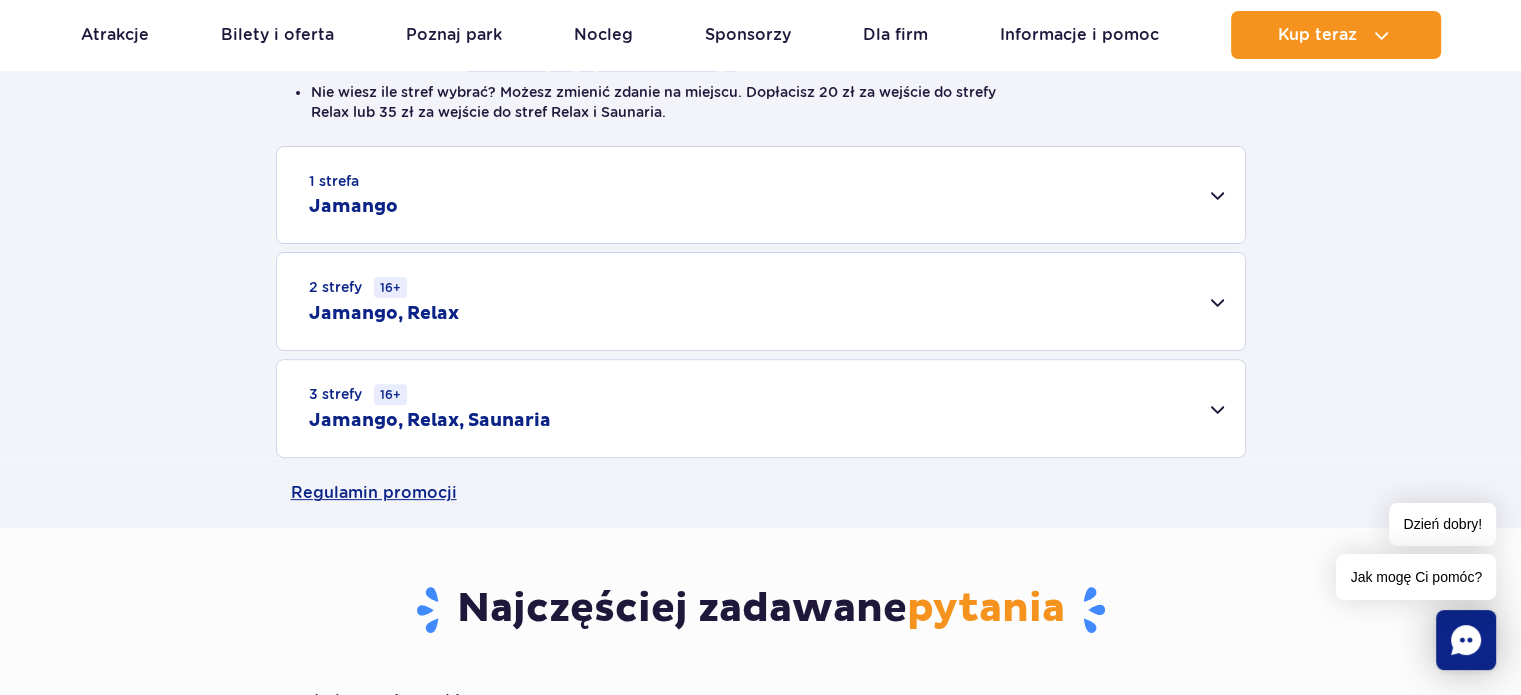click on "2 strefy  16+
Jamango, Relax" at bounding box center [761, 301] 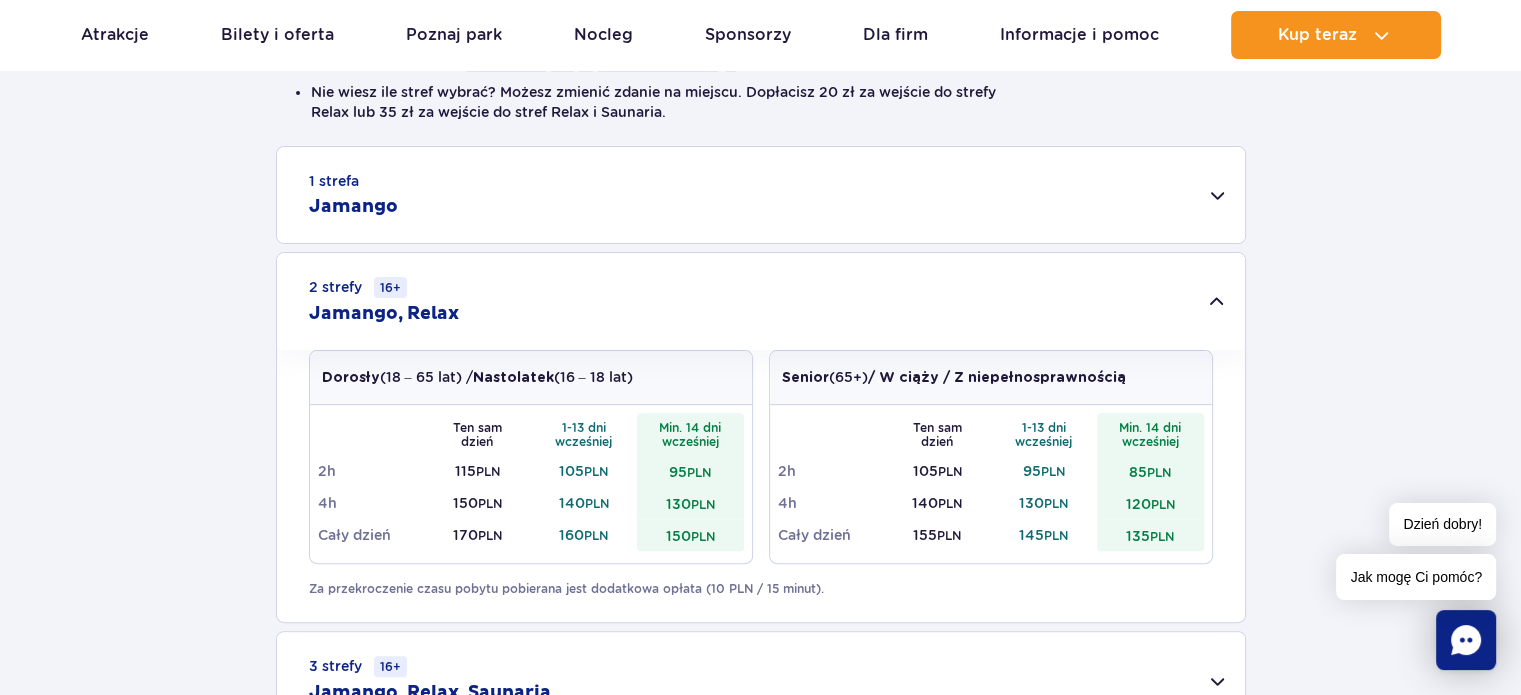 scroll, scrollTop: 0, scrollLeft: 0, axis: both 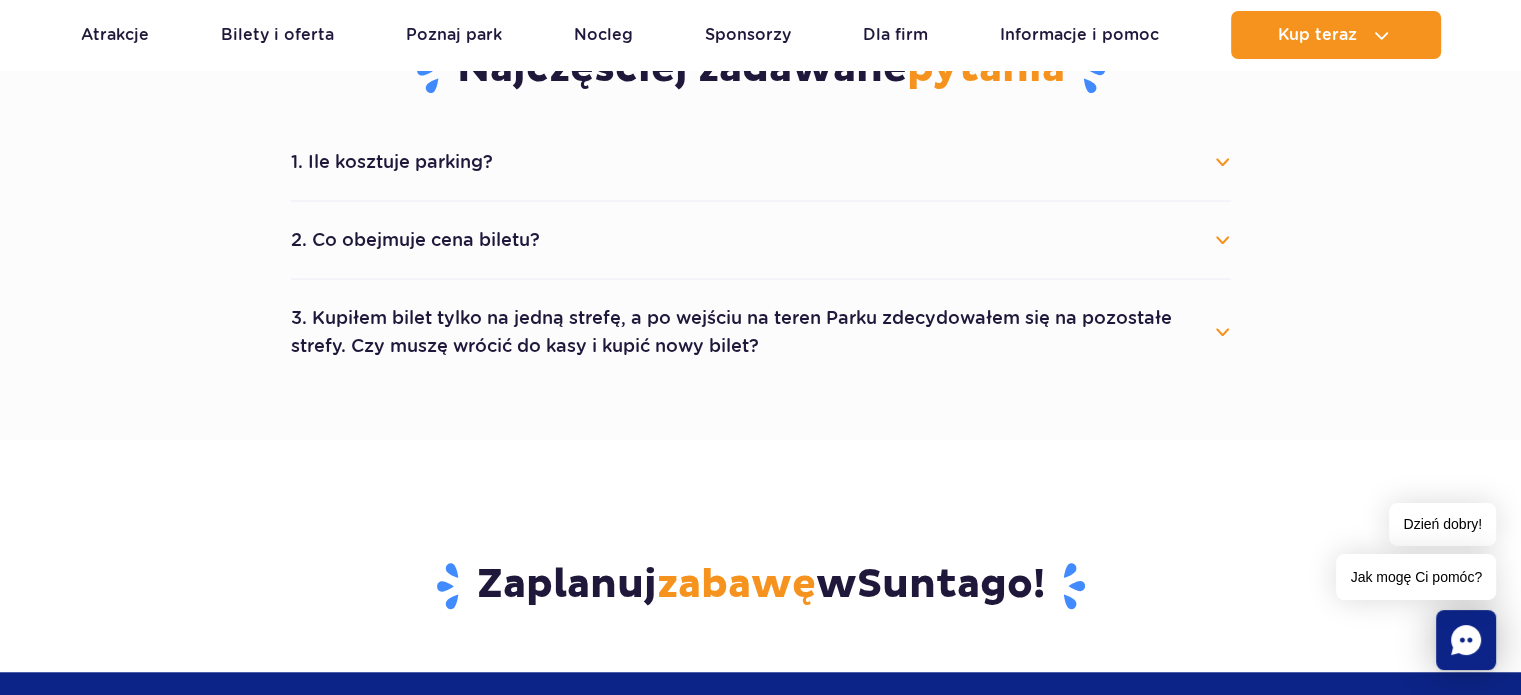 click on "1. Ile kosztuje parking?" at bounding box center [761, 162] 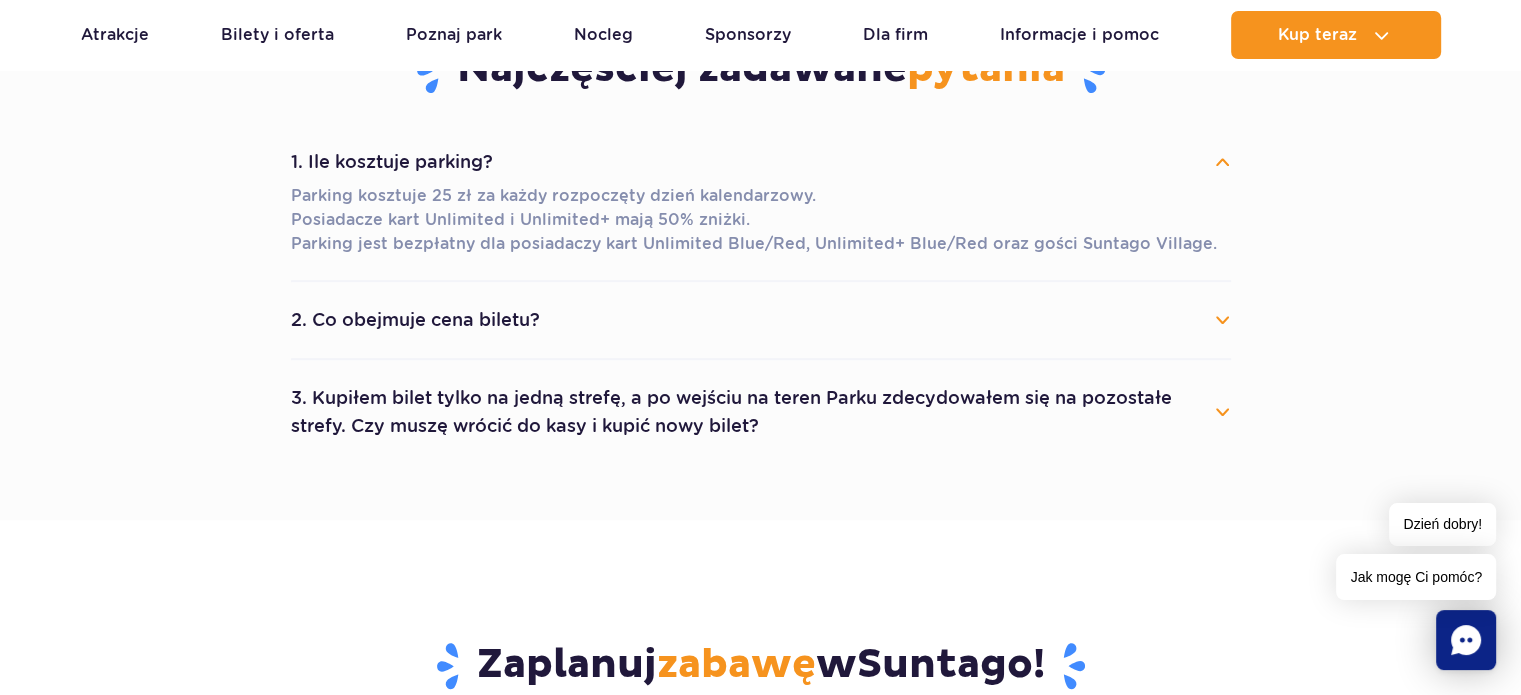 click on "1. Ile kosztuje parking?" at bounding box center (761, 162) 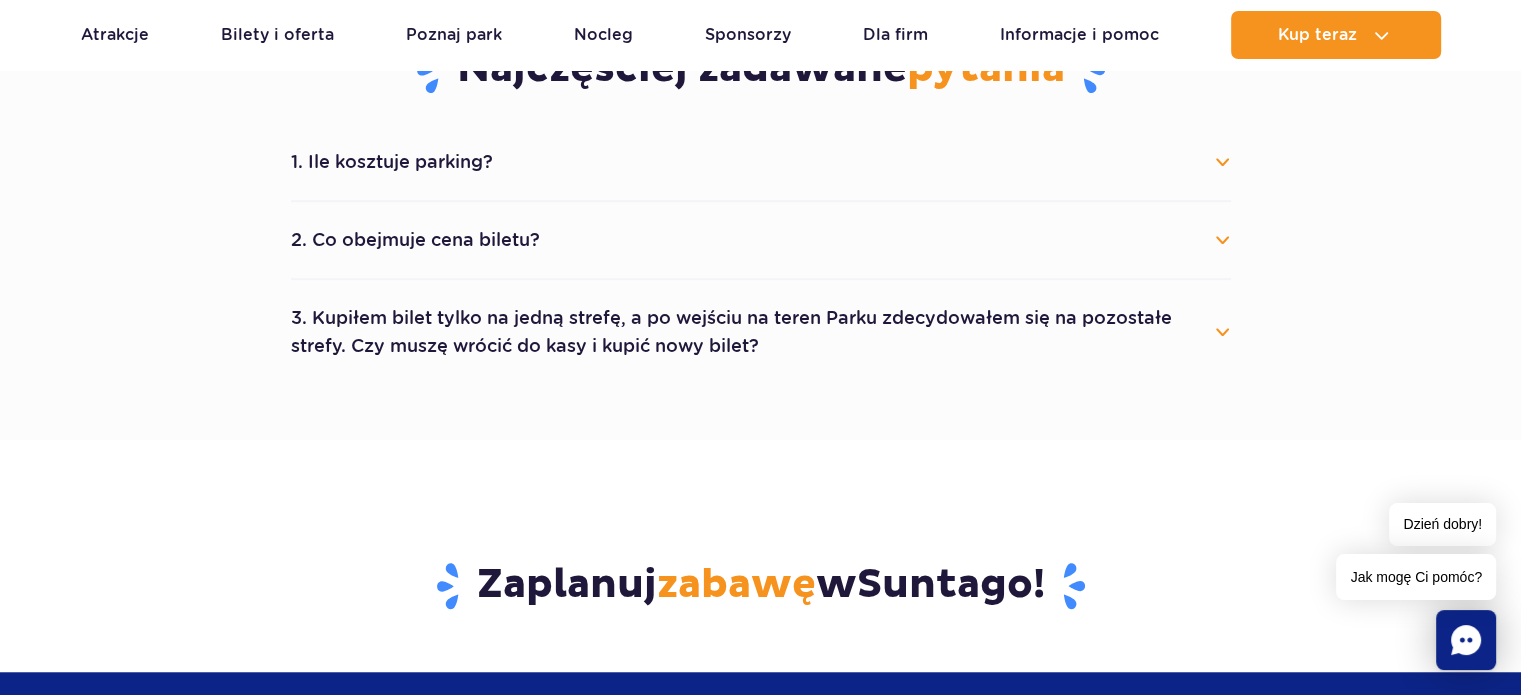 click on "2. Co obejmuje cena biletu?" at bounding box center (761, 240) 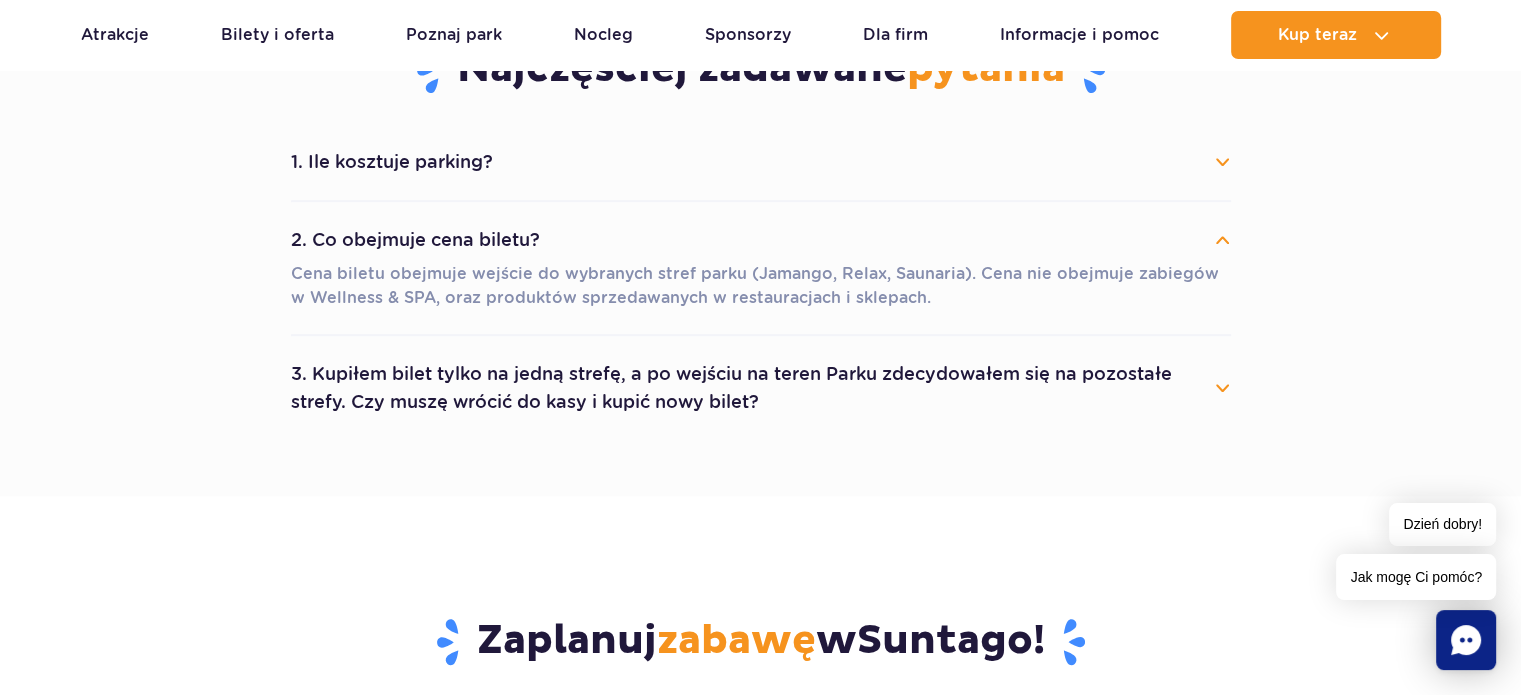 click on "2. Co obejmuje cena biletu?" at bounding box center (761, 240) 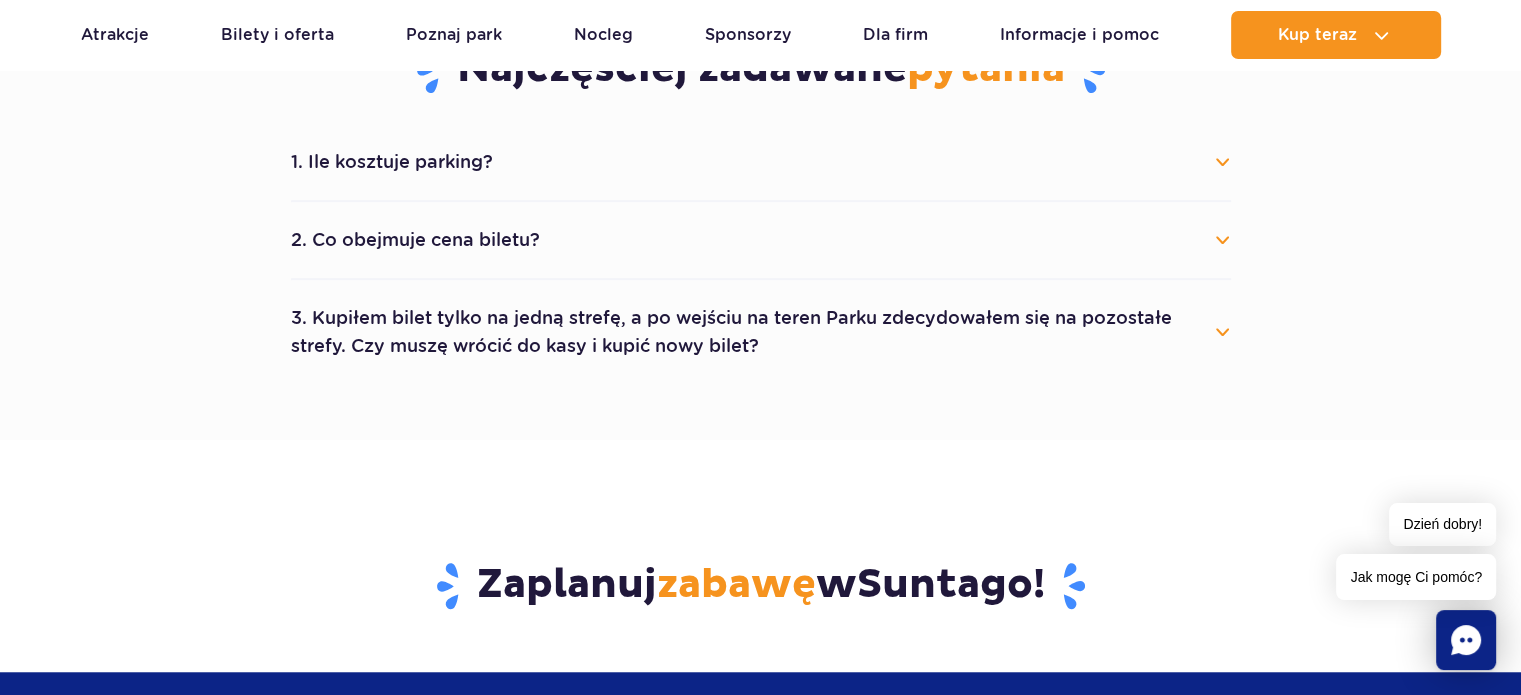 click on "3. Kupiłem bilet tylko na jedną strefę, a po wejściu na teren Parku zdecydowałem się na pozostałe strefy. Czy muszę wrócić do kasy i kupić nowy bilet?" at bounding box center [761, 332] 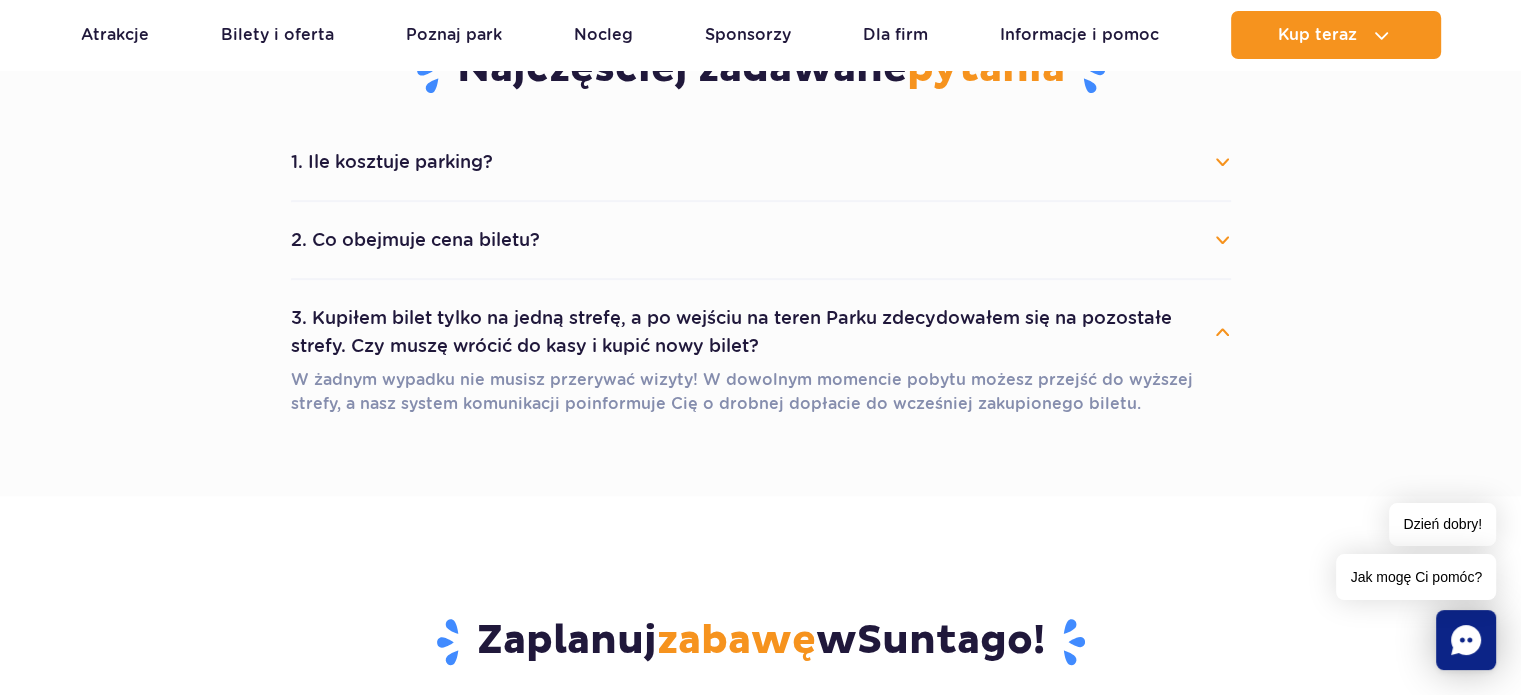 click on "3. Kupiłem bilet tylko na jedną strefę, a po wejściu na teren Parku zdecydowałem się na pozostałe strefy. Czy muszę wrócić do kasy i kupić nowy bilet?" at bounding box center [761, 332] 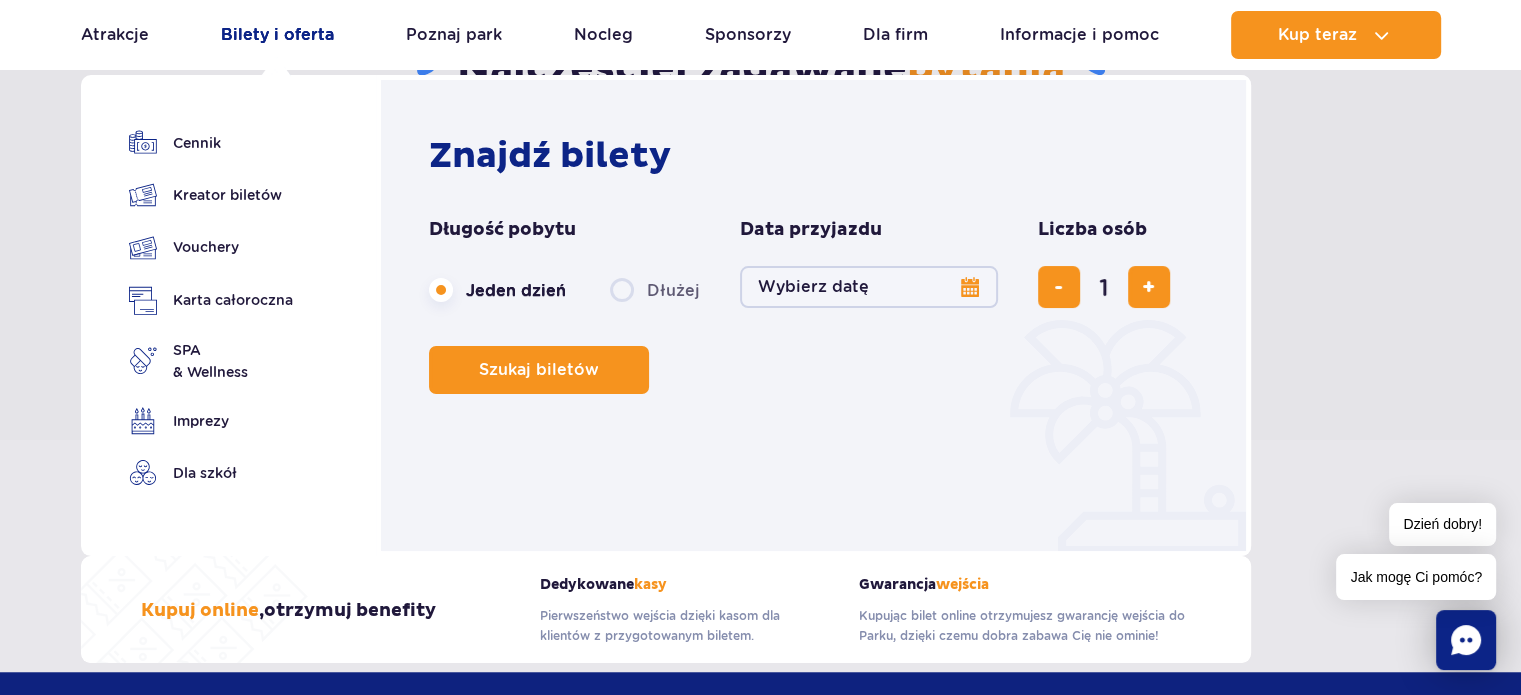 click on "Bilety i oferta" at bounding box center (277, 35) 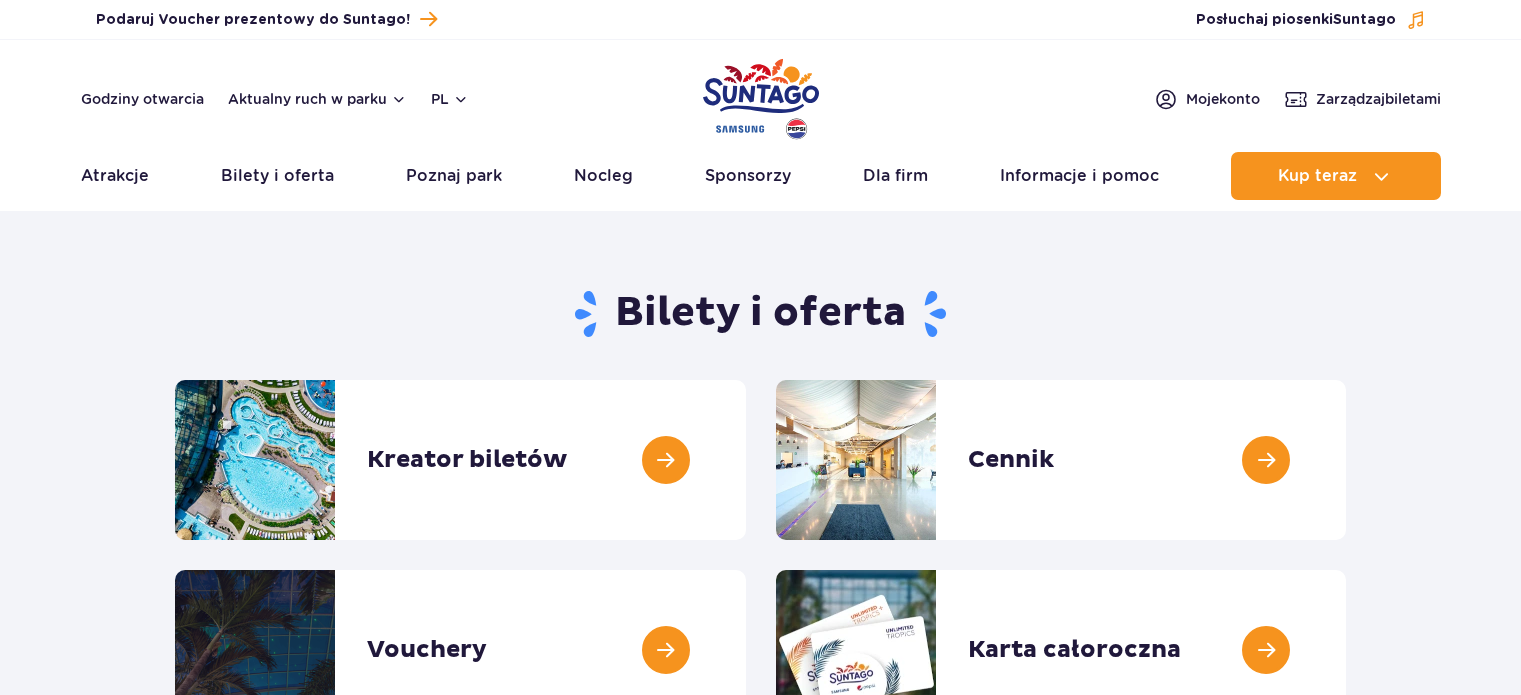 scroll, scrollTop: 0, scrollLeft: 0, axis: both 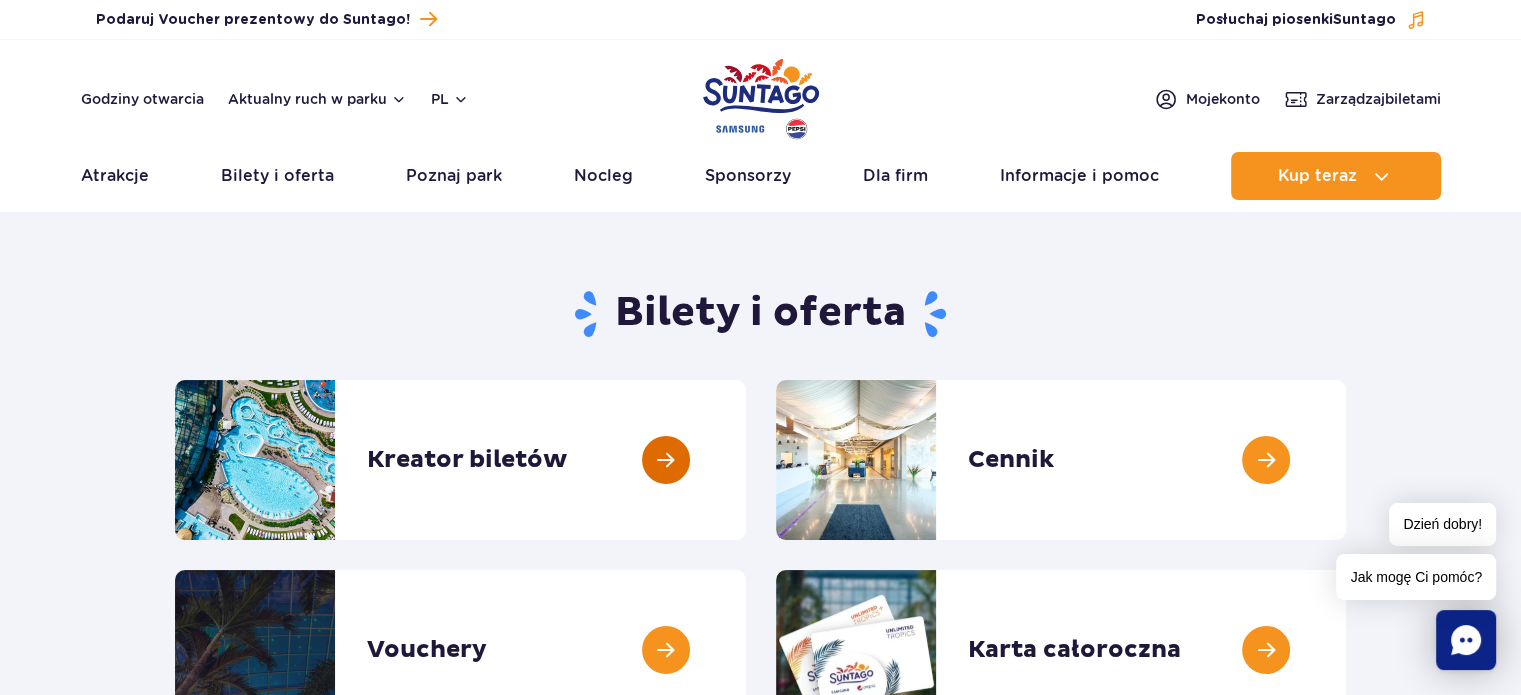 click at bounding box center (746, 460) 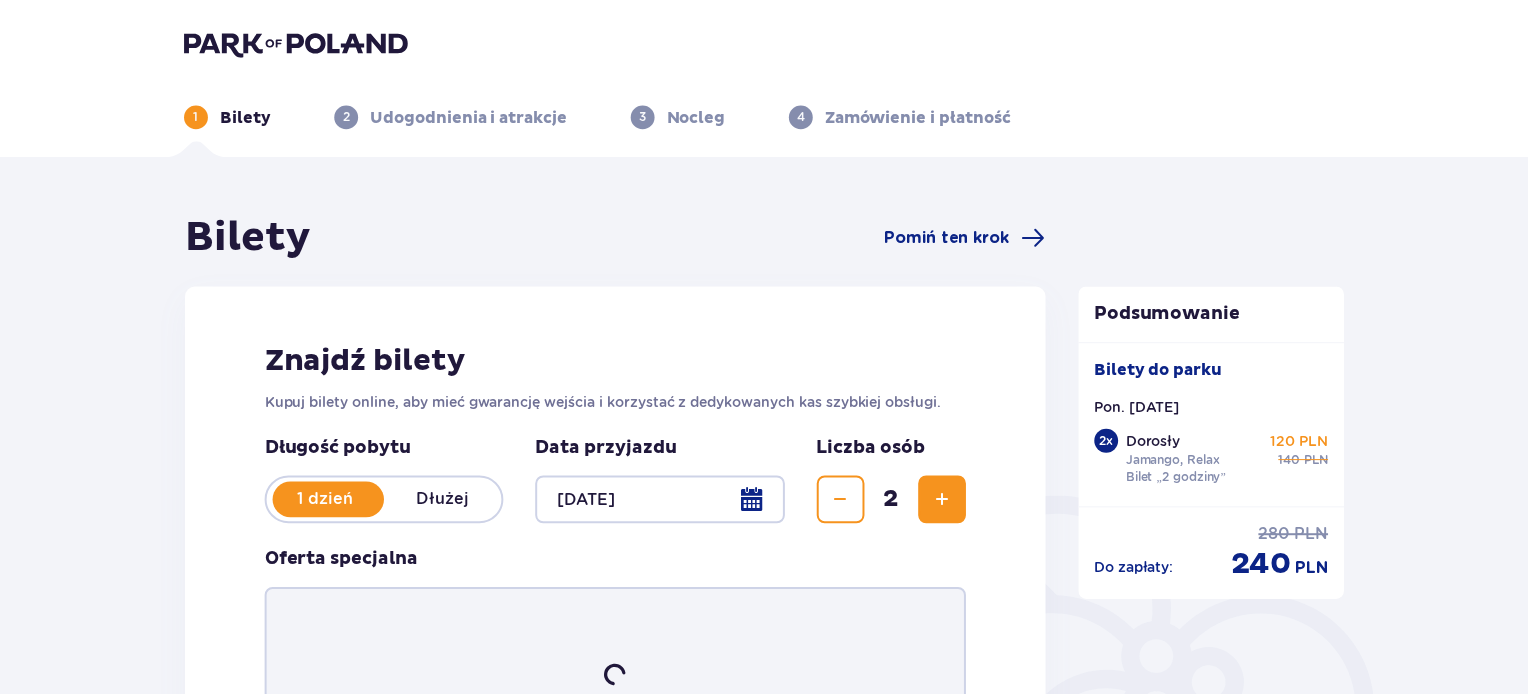 scroll, scrollTop: 0, scrollLeft: 0, axis: both 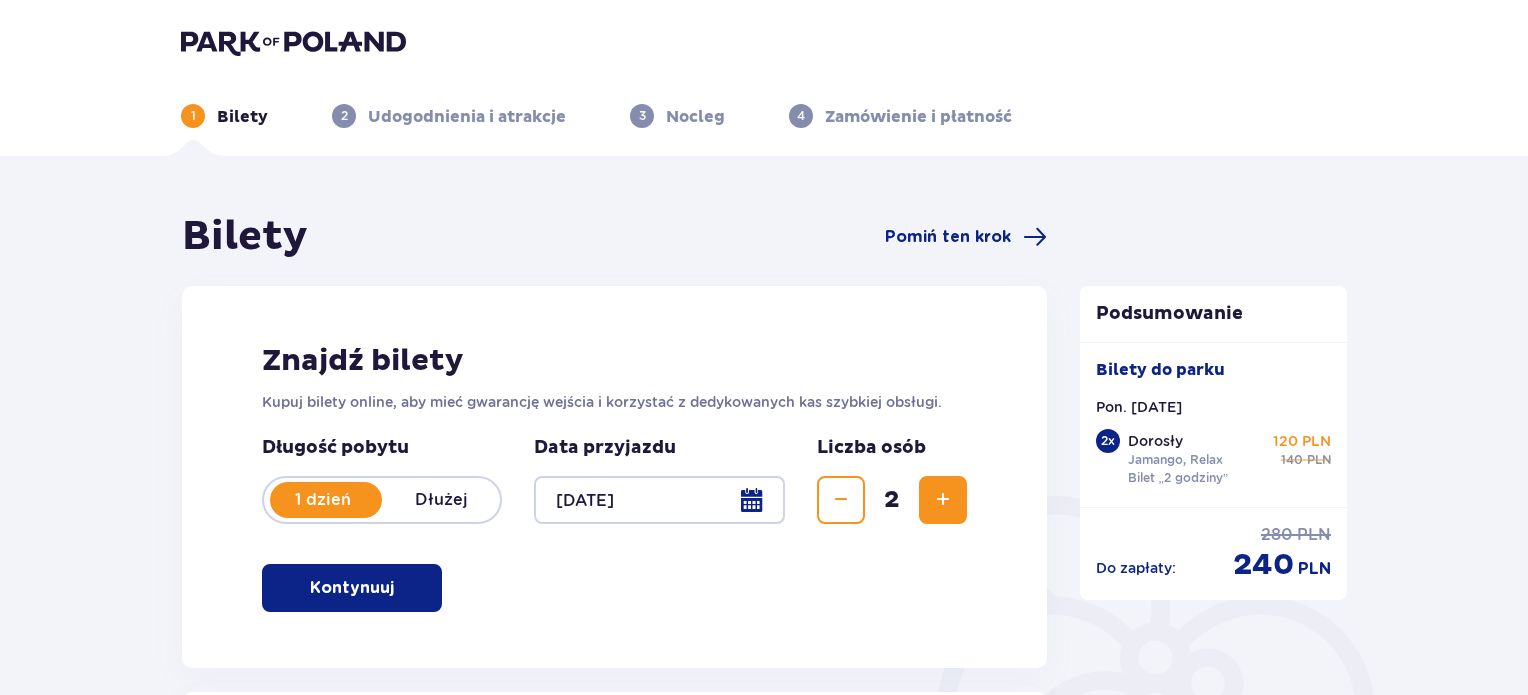 drag, startPoint x: 0, startPoint y: 0, endPoint x: 1535, endPoint y: 115, distance: 1539.3018 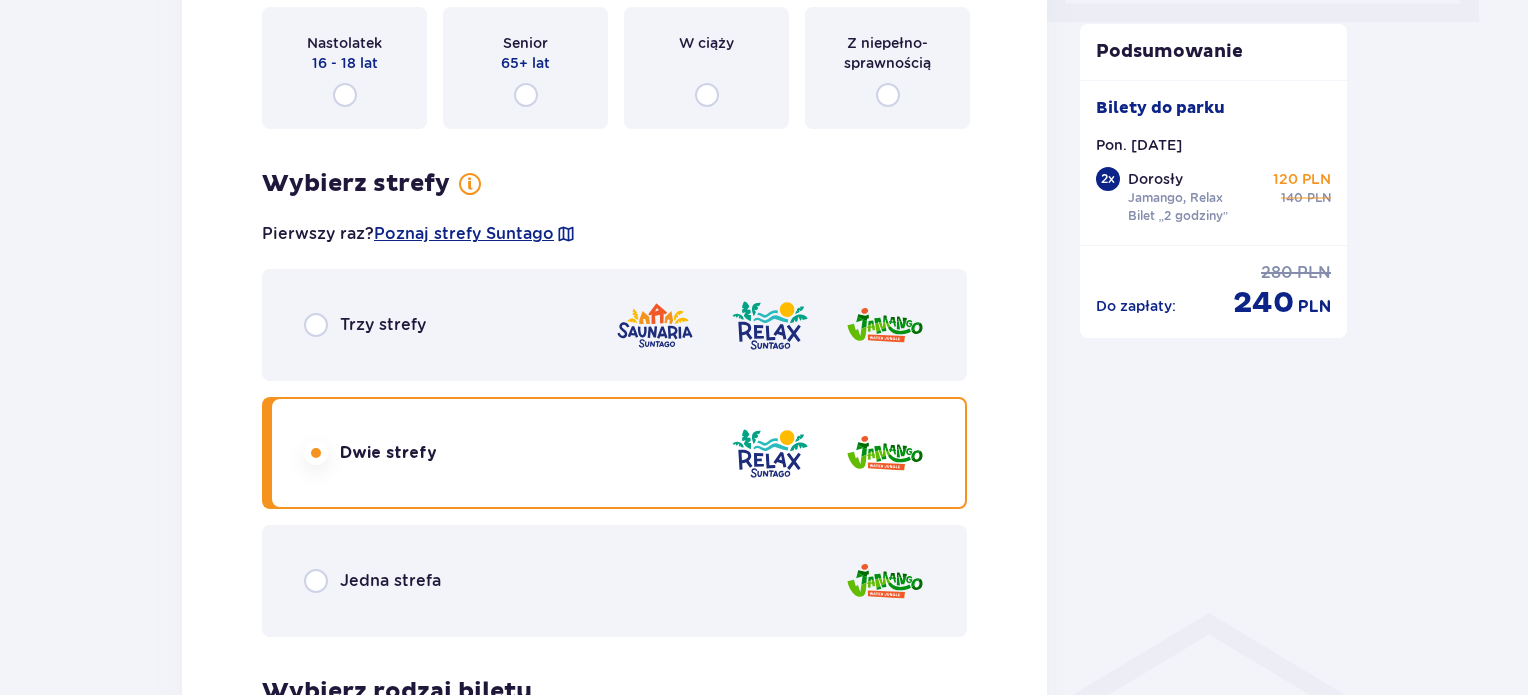 scroll, scrollTop: 1020, scrollLeft: 0, axis: vertical 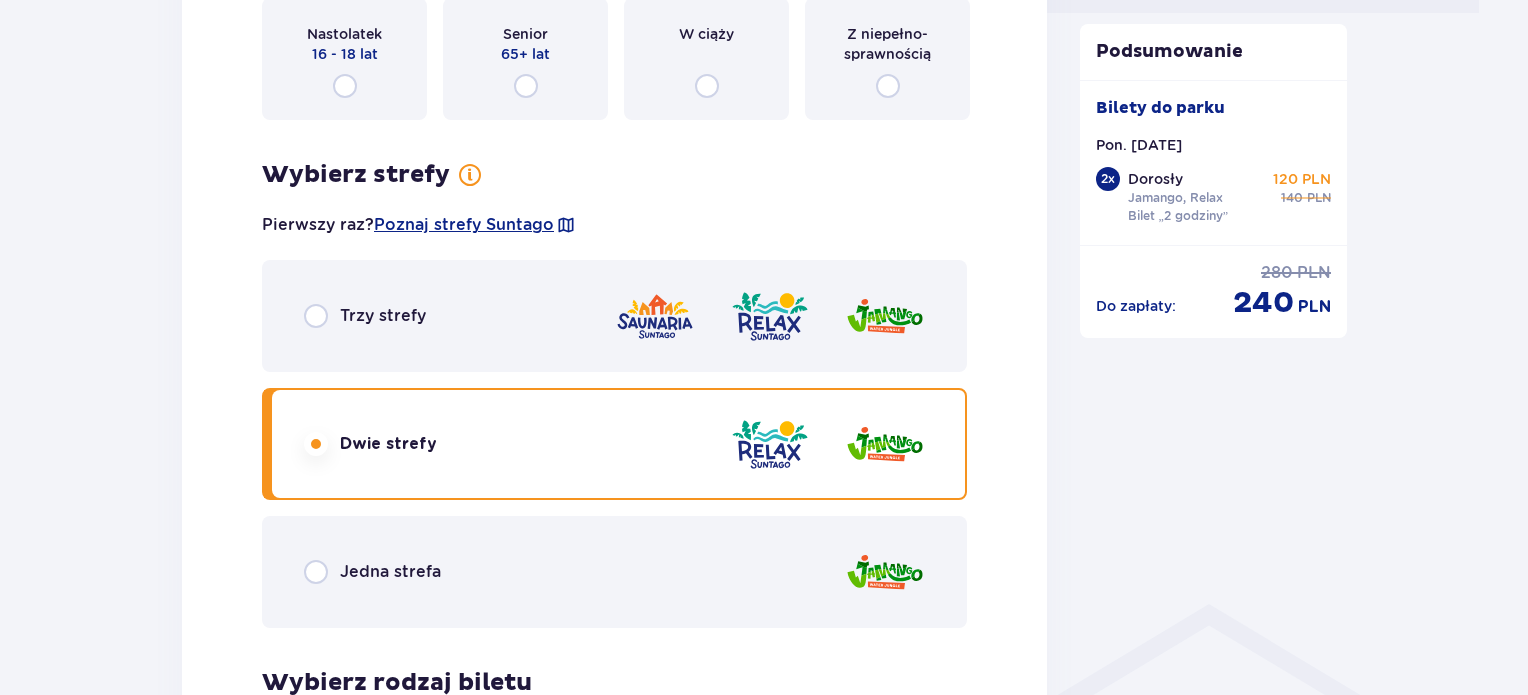 click on "Jedna strefa" at bounding box center (614, 572) 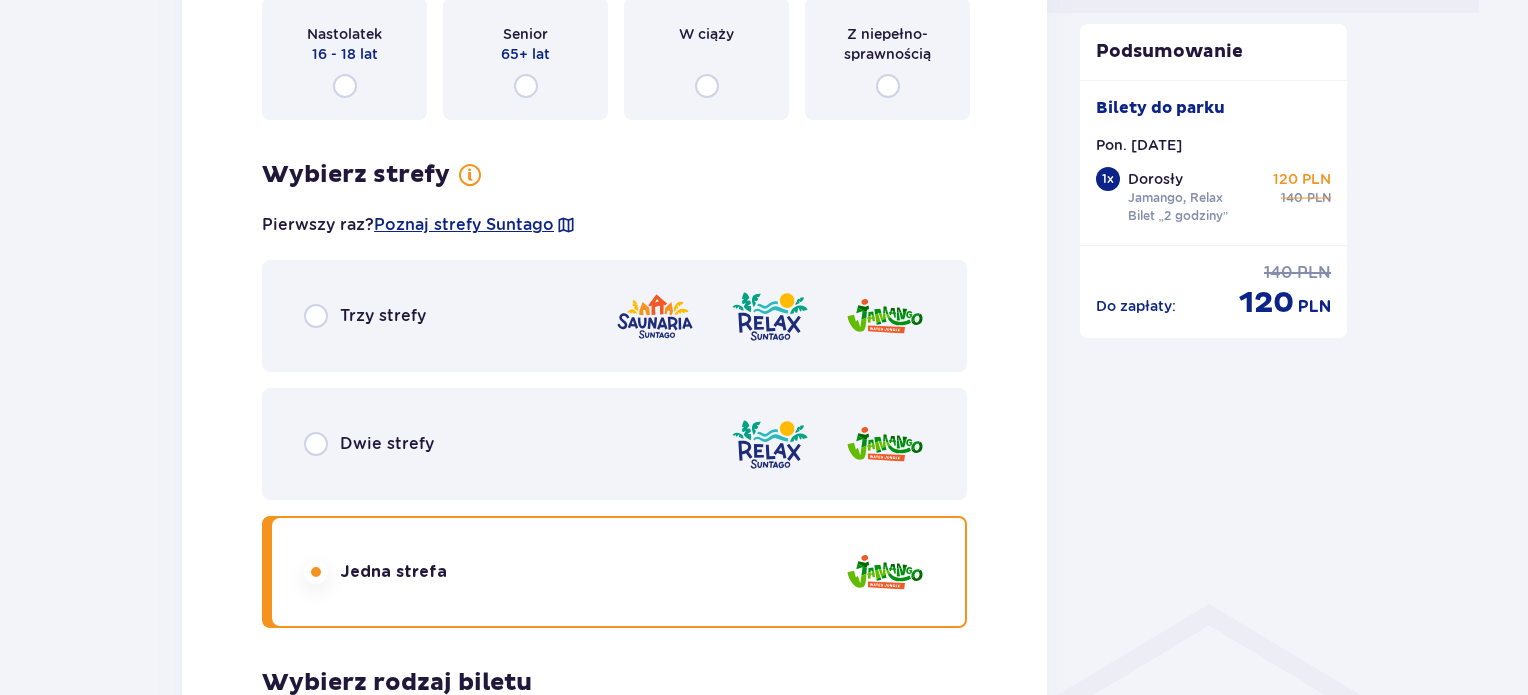 scroll, scrollTop: 1664, scrollLeft: 0, axis: vertical 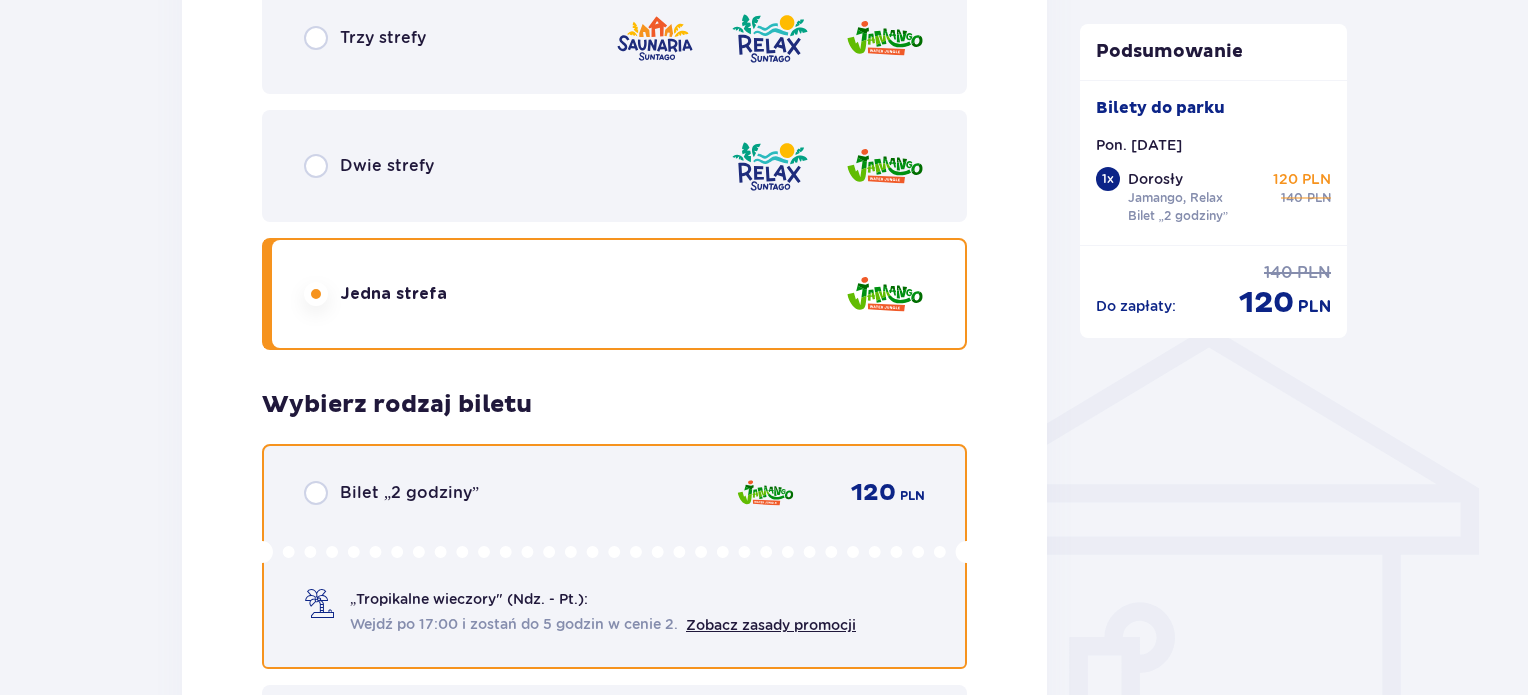 click at bounding box center (316, 493) 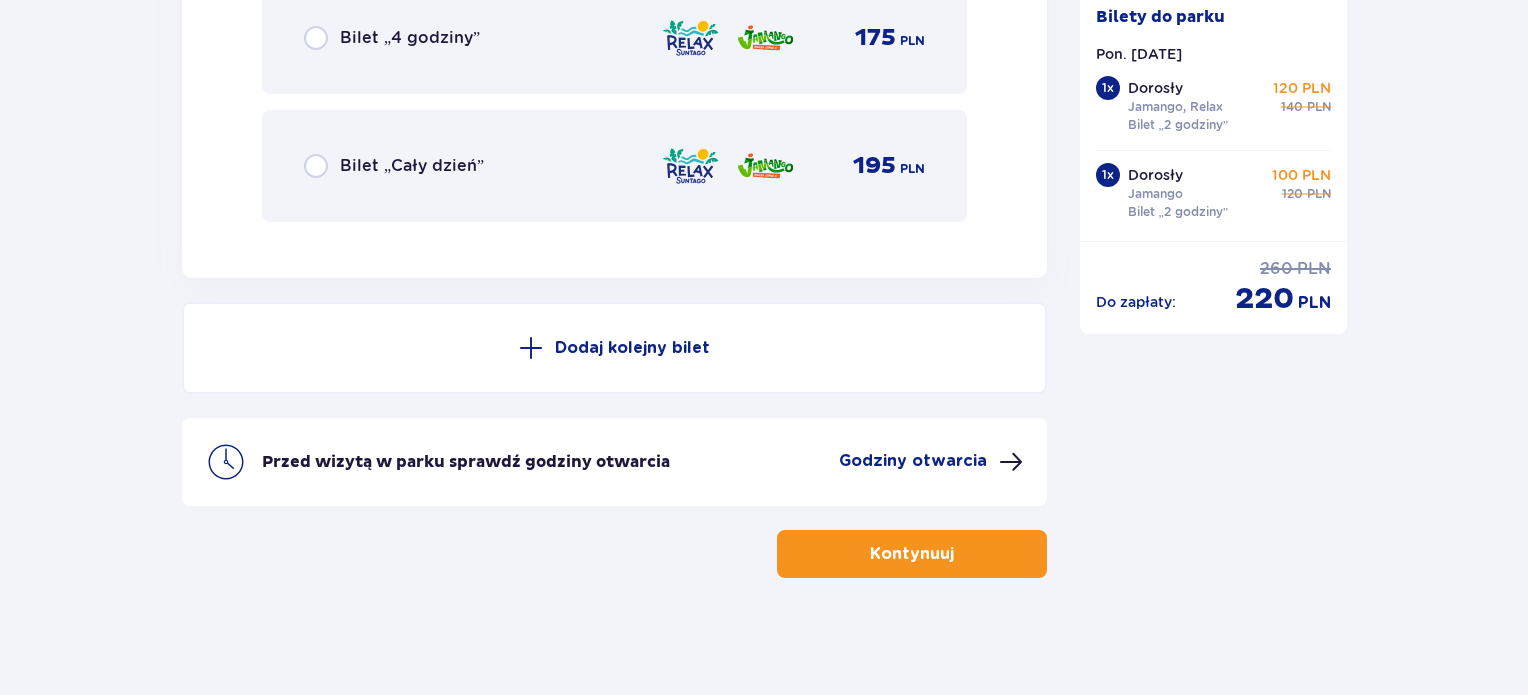 scroll, scrollTop: 3612, scrollLeft: 0, axis: vertical 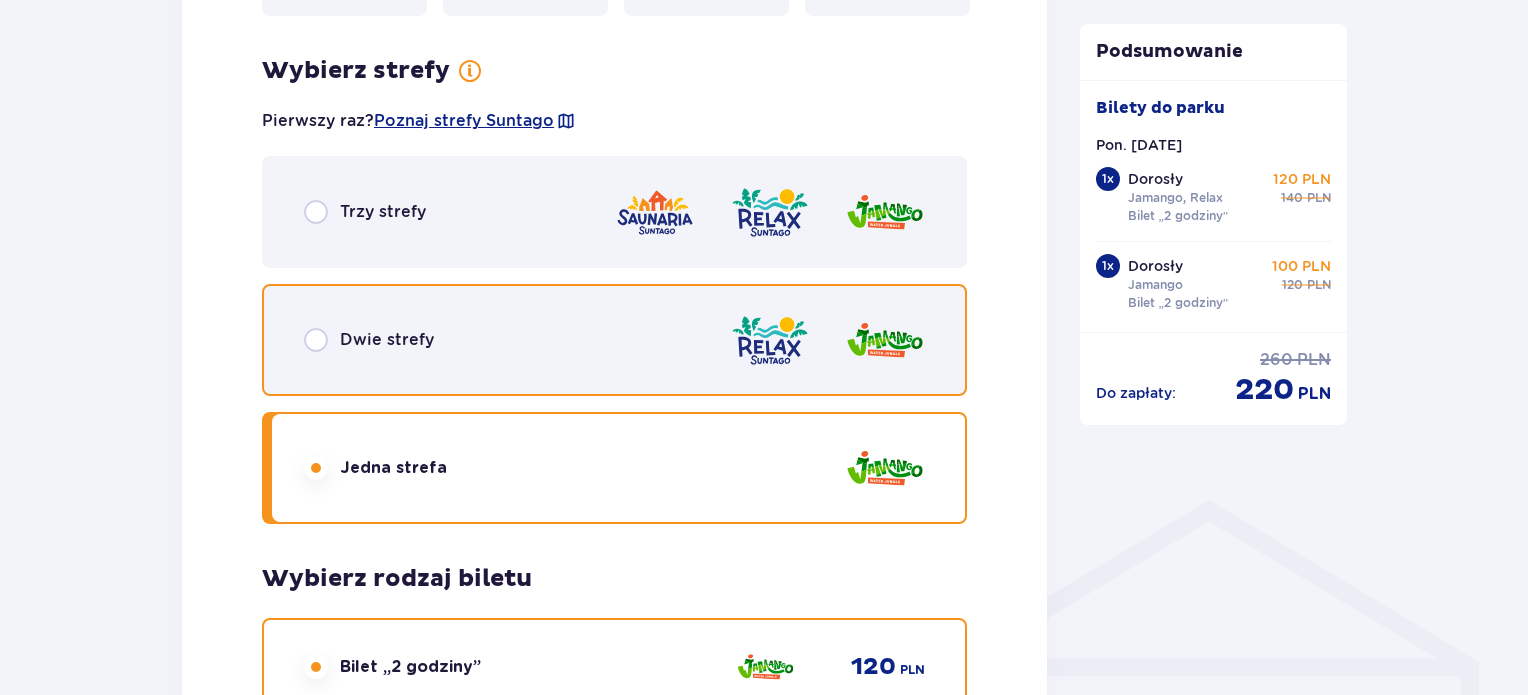 click at bounding box center (316, 340) 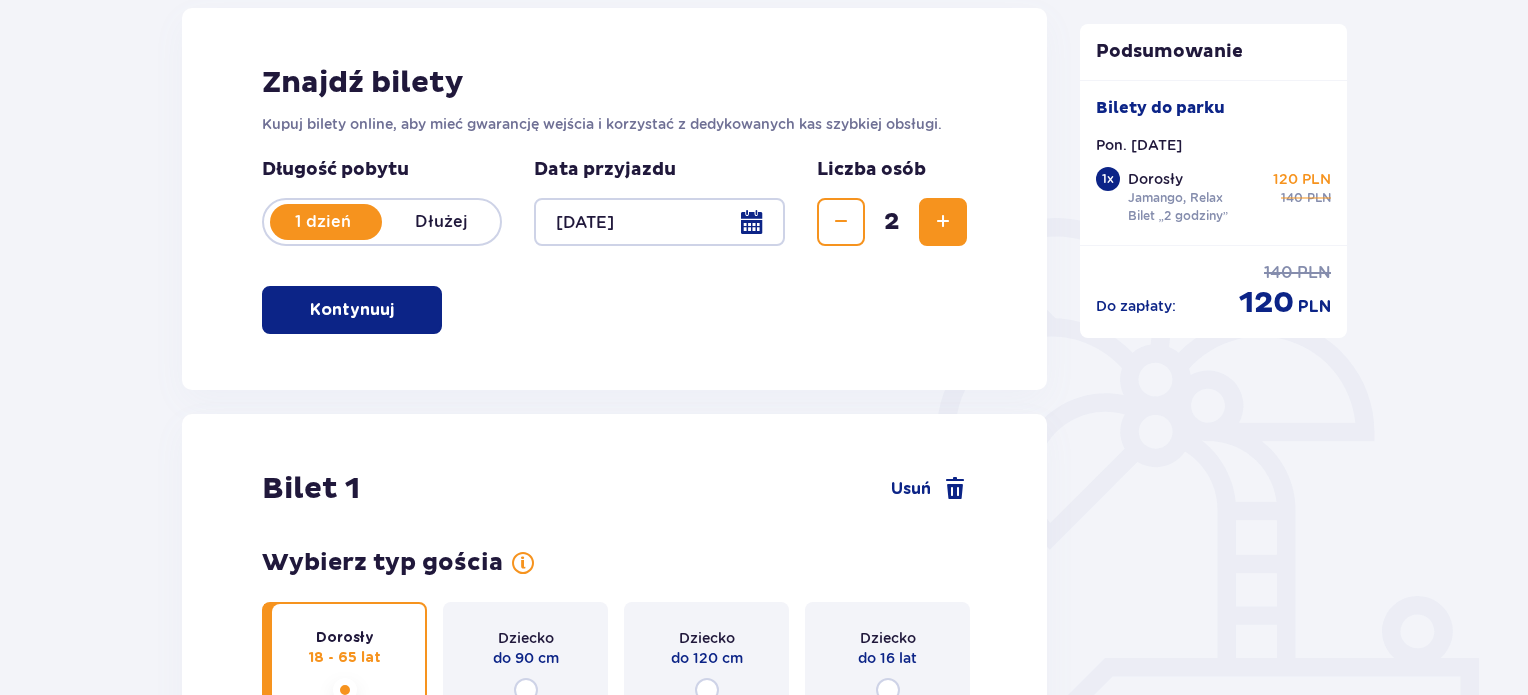 scroll, scrollTop: 245, scrollLeft: 0, axis: vertical 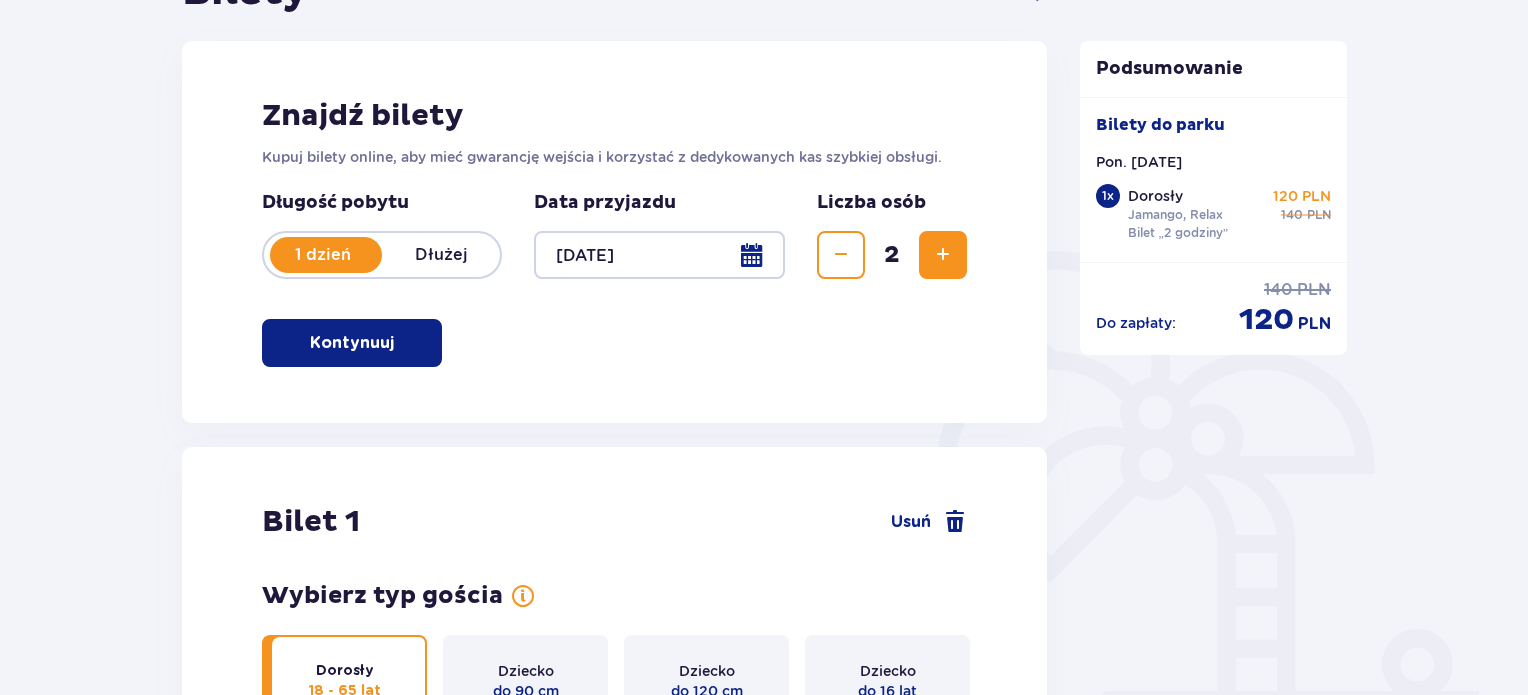 click on "Bilety Pomiń ten krok Znajdź bilety Kupuj bilety online, aby mieć gwarancję wejścia i korzystać z dedykowanych kas szybkiej obsługi. Długość pobytu 1 dzień Dłużej Data przyjazdu [DATE] Liczba osób 2 Kontynuuj Bilet   1 Usuń Wybierz typ gościa Dorosły 18 - 65 lat Dziecko do 90 cm Dziecko do 120 cm Dziecko do 16 lat Nastolatek 16 - 18 lat Senior 65+ lat W ciąży Z niepełno­siedzią Wybierz strefy Pierwszy raz?  Poznaj strefy Suntago Trzy strefy Dwie strefy Jedna strefa Wybierz rodzaj biletu Bilet „2 godziny”   140 PLN „Tropikalne wieczory" (Ndz. - Pt.): Wejdź po 17:00 i zostań do 5 godzin w cenie 2. Zobacz zasady promocji Bilet „4 godziny”   175 PLN Bilet „Cały dzień”   195 PLN Bilet   2 Usuń Wybierz typ gościa Dorosły 18 - 65 lat Dziecko do 90 cm Dziecko do 120 cm Dziecko do 16 lat Nastolatek 16 - 18 lat Senior 65+ lat W ciąży Z niepełno­siedzią Wybierz strefy Pierwszy raz?  Poznaj strefy Suntago Trzy strefy Dwie strefy Jedna strefa   140 PLN   175" at bounding box center [764, 1886] 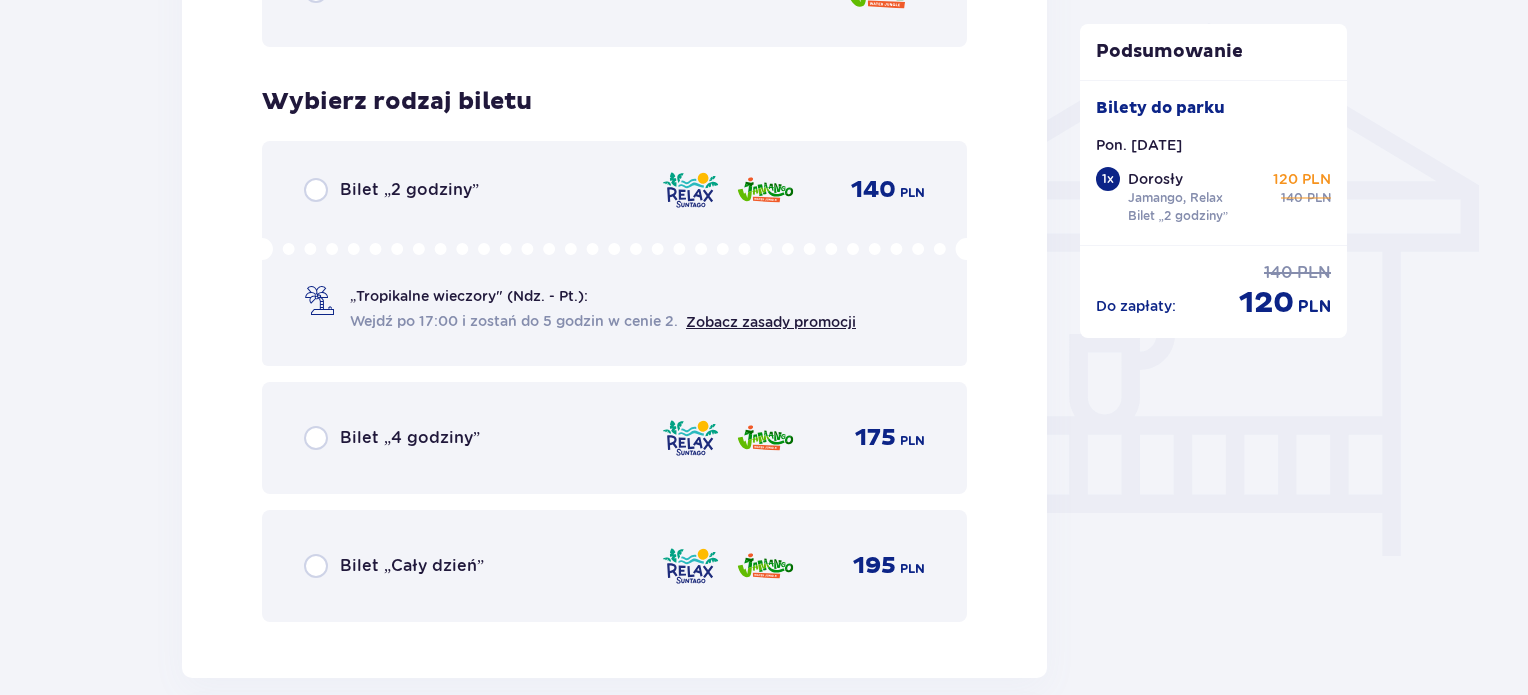 scroll, scrollTop: 1605, scrollLeft: 0, axis: vertical 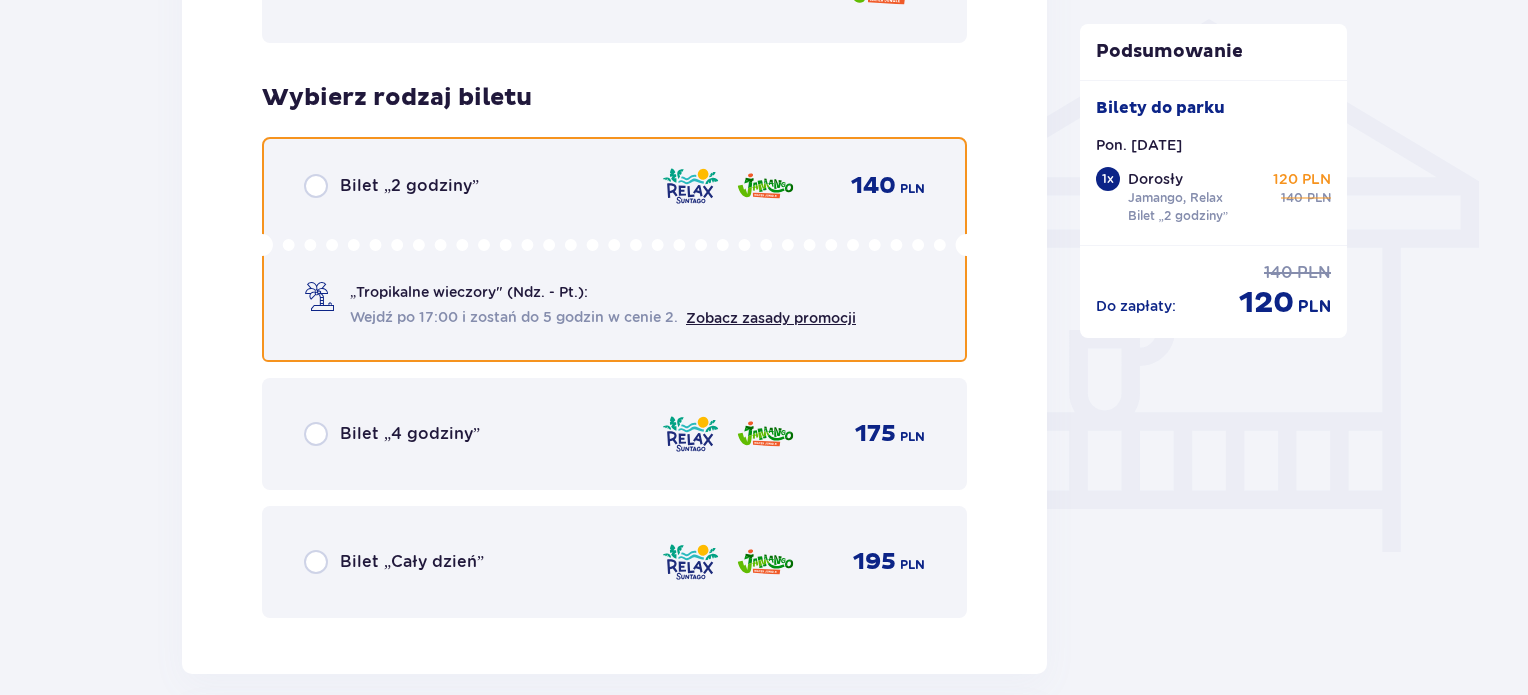 click at bounding box center (316, 186) 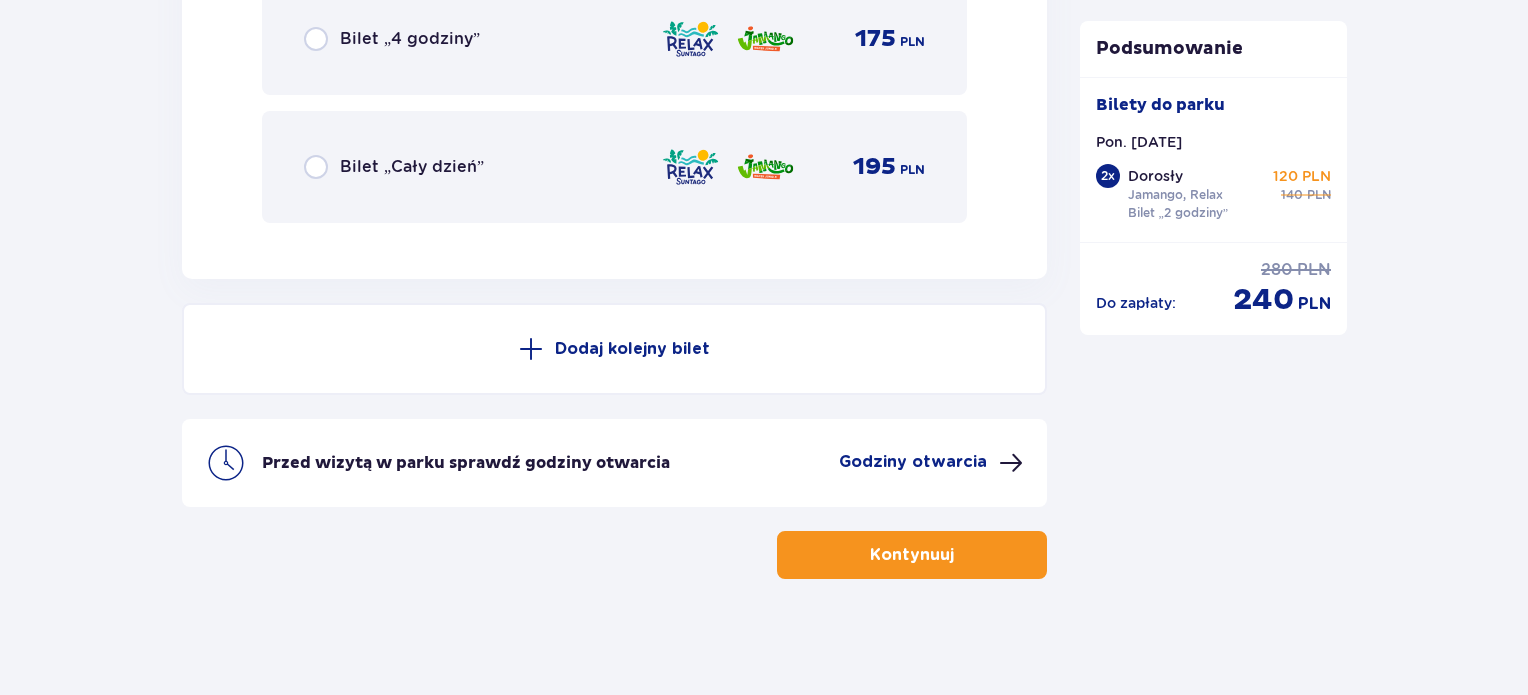scroll, scrollTop: 3612, scrollLeft: 0, axis: vertical 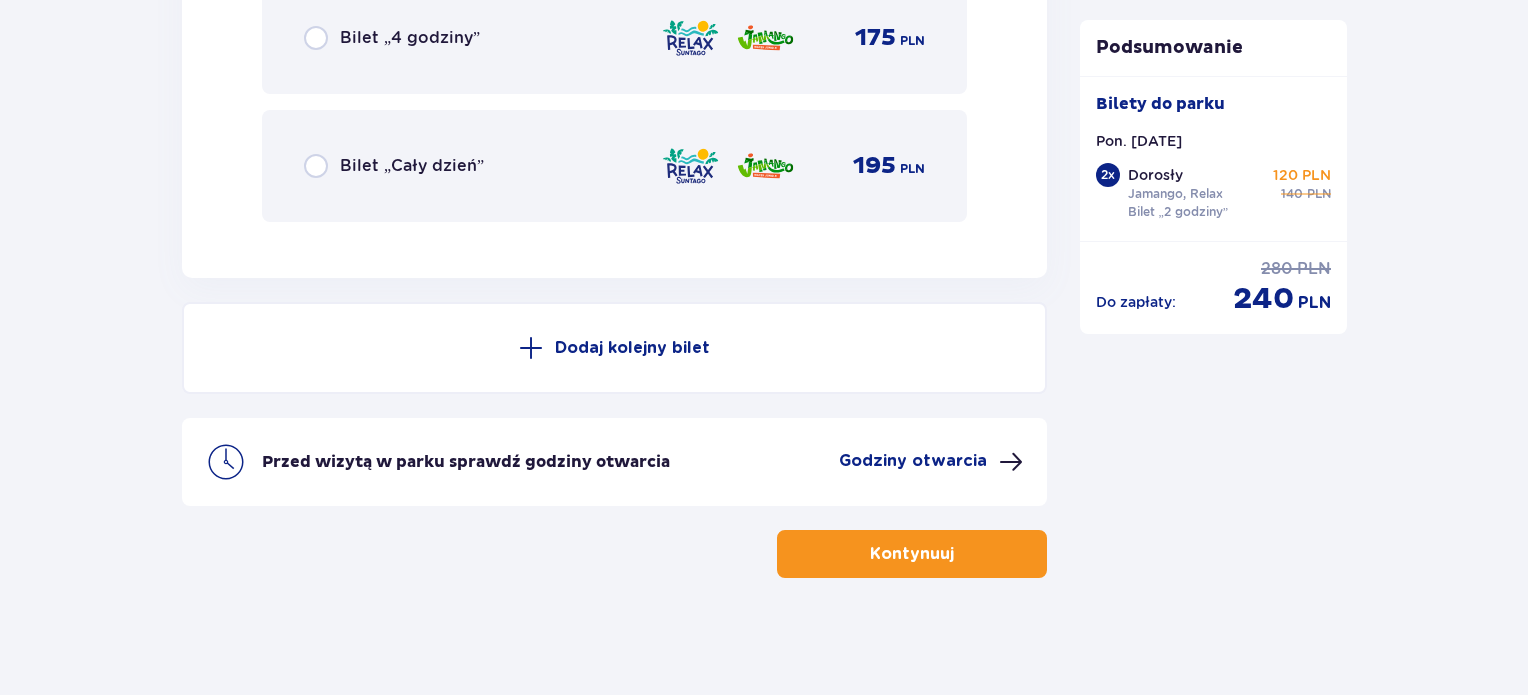 click on "Bilety Pomiń ten krok Znajdź bilety Kupuj bilety online, aby mieć gwarancję wejścia i korzystać z dedykowanych kas szybkiej obsługi. Długość pobytu 1 dzień Dłużej Data przyjazdu [DATE] Liczba osób 2 Kontynuuj Bilet   1 Usuń Wybierz typ gościa Dorosły 18 - 65 lat Dziecko do 90 cm Dziecko do 120 cm Dziecko do 16 lat Nastolatek 16 - 18 lat Senior 65+ lat W ciąży Z niepełno­siedzią Wybierz strefy Pierwszy raz?  Poznaj strefy Suntago Trzy strefy Dwie strefy Jedna strefa Wybierz rodzaj biletu Bilet „2 godziny”   140 PLN „Tropikalne wieczory" (Ndz. - Pt.): Wejdź po 17:00 i zostań do 5 godzin w cenie 2. Zobacz zasady promocji Bilet „4 godziny”   175 PLN Bilet „Cały dzień”   195 PLN Bilet   2 Usuń Wybierz typ gościa Dorosły 18 - 65 lat Dziecko do 90 cm Dziecko do 120 cm Dziecko do 16 lat Nastolatek 16 - 18 lat Senior 65+ lat W ciąży Z niepełno­siedzią Wybierz strefy Pierwszy raz?  Poznaj strefy Suntago Trzy strefy Dwie strefy Jedna strefa   140 PLN   175" at bounding box center (764, -1379) 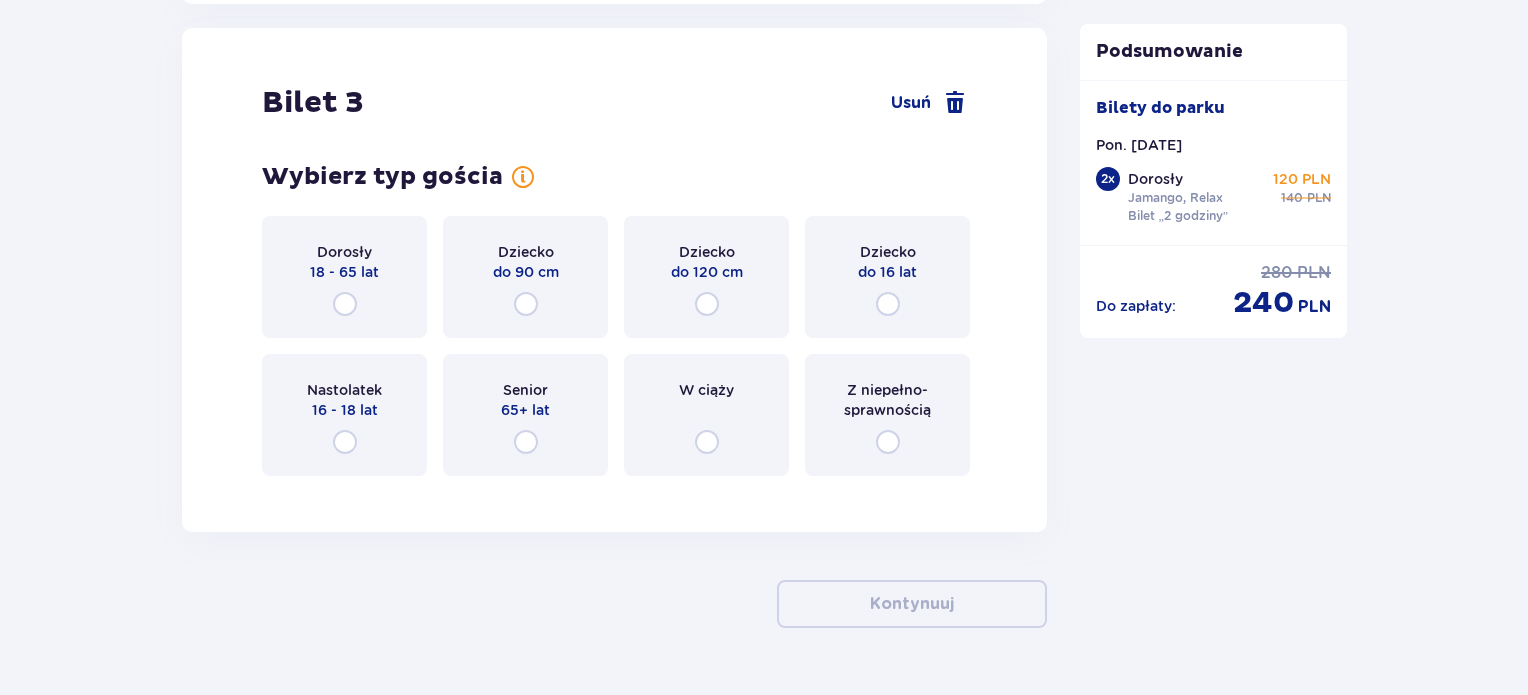 scroll, scrollTop: 4128, scrollLeft: 0, axis: vertical 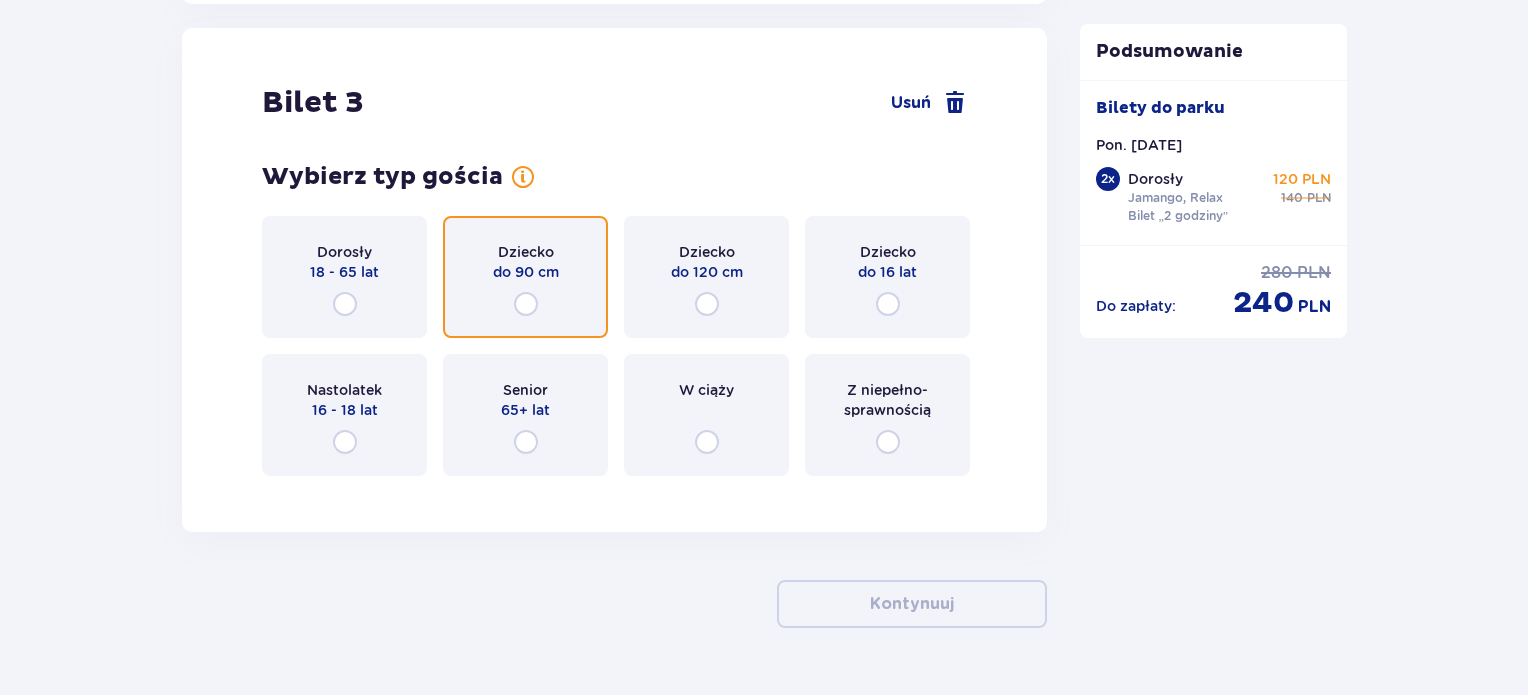 click at bounding box center (526, 304) 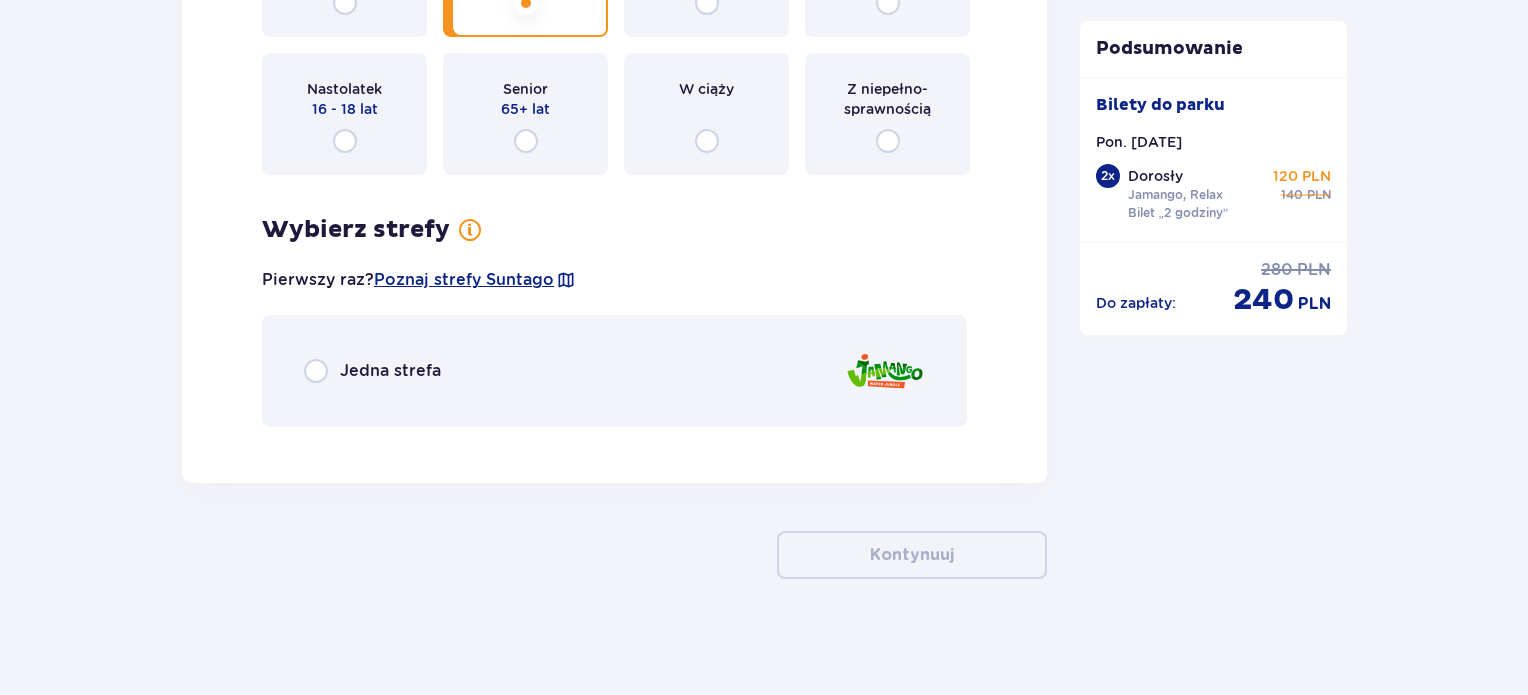 scroll, scrollTop: 4430, scrollLeft: 0, axis: vertical 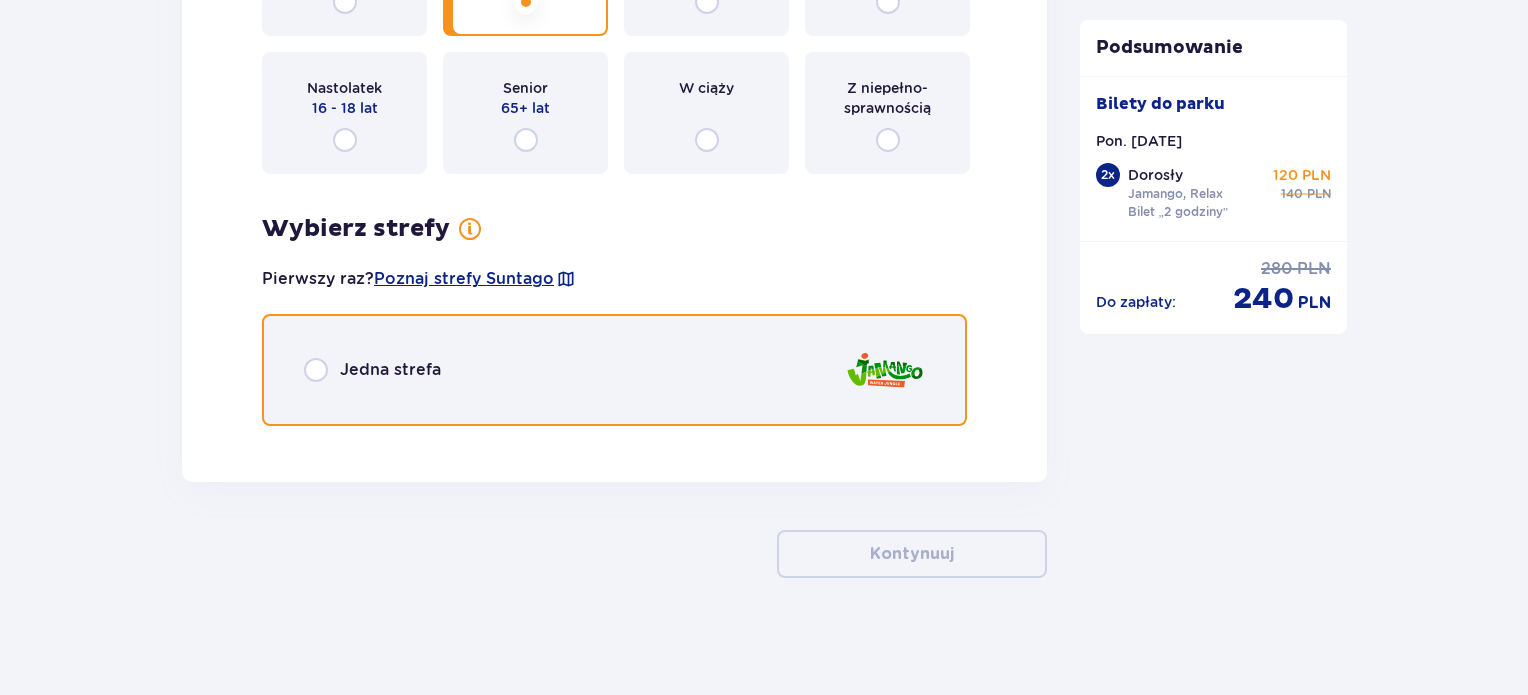 click at bounding box center (316, 370) 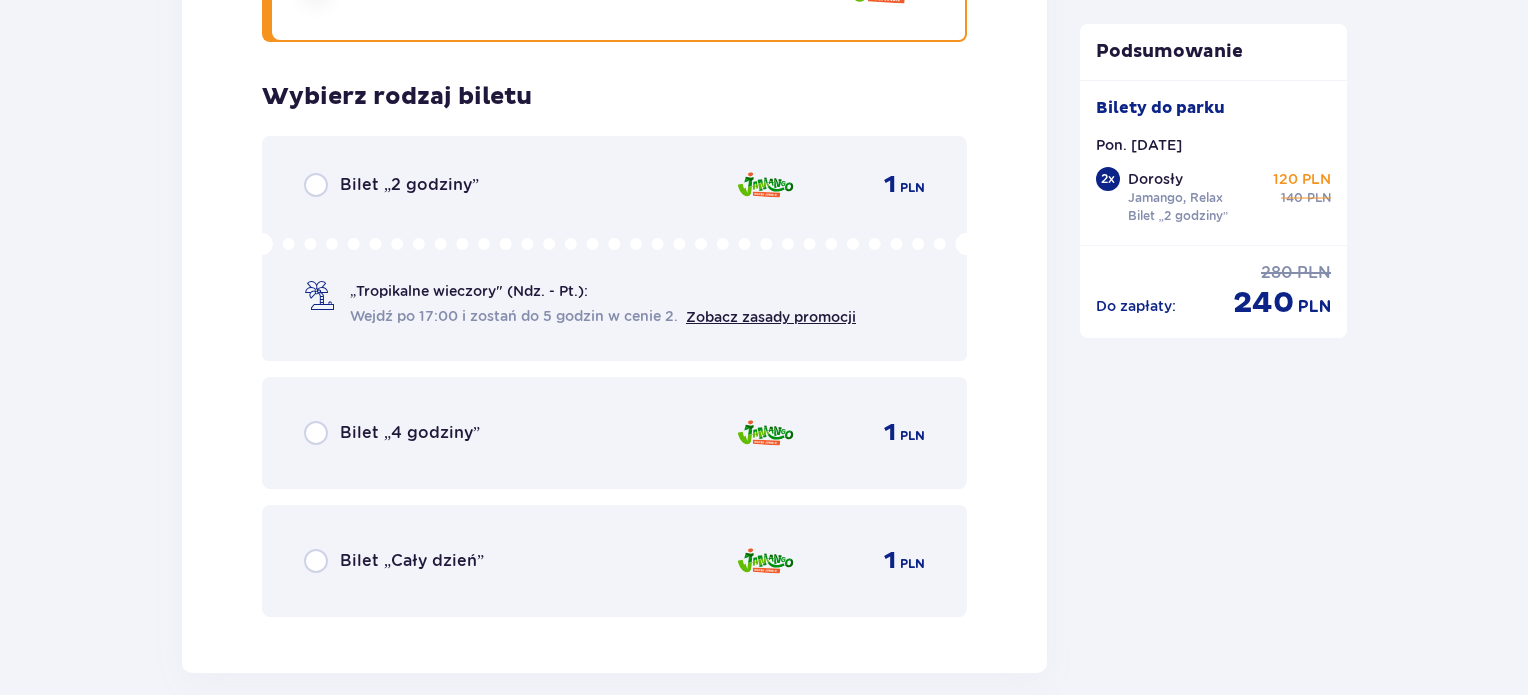 scroll, scrollTop: 4869, scrollLeft: 0, axis: vertical 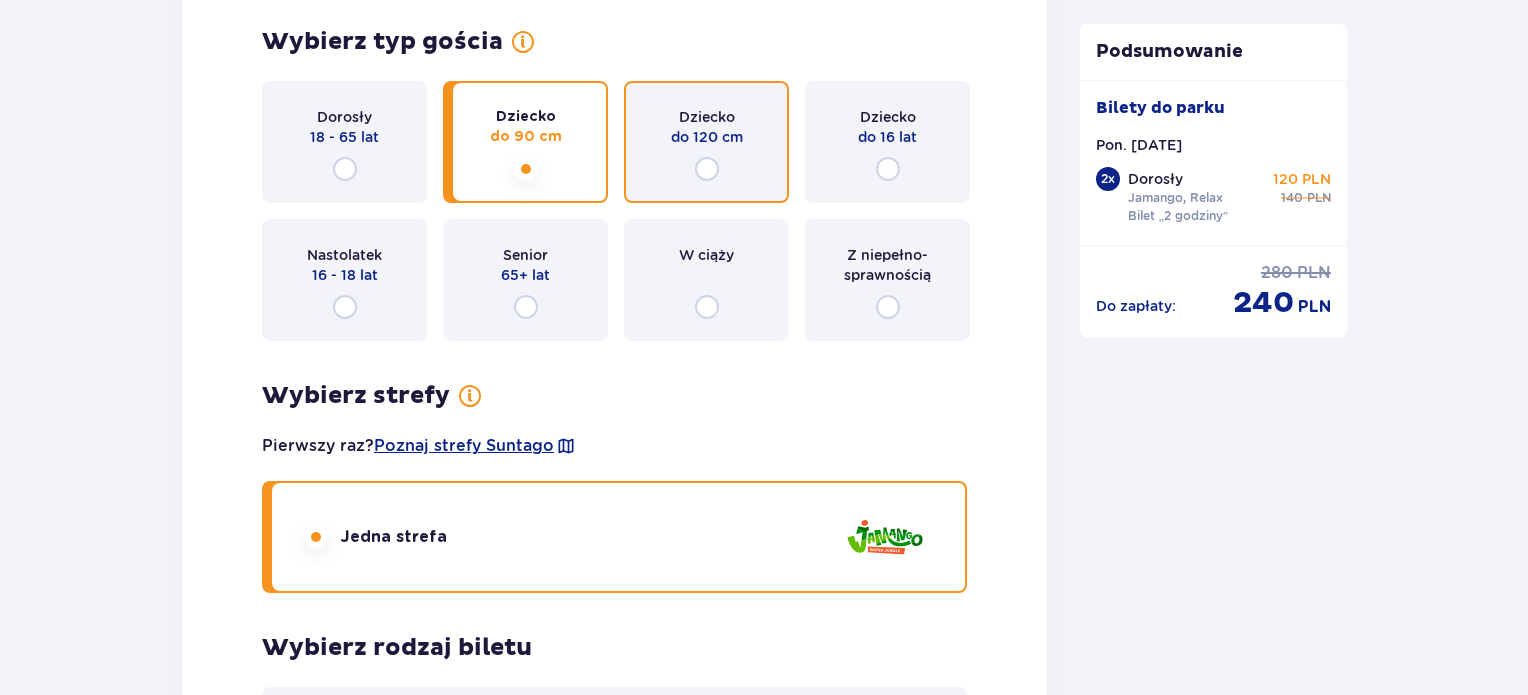 click at bounding box center [707, 169] 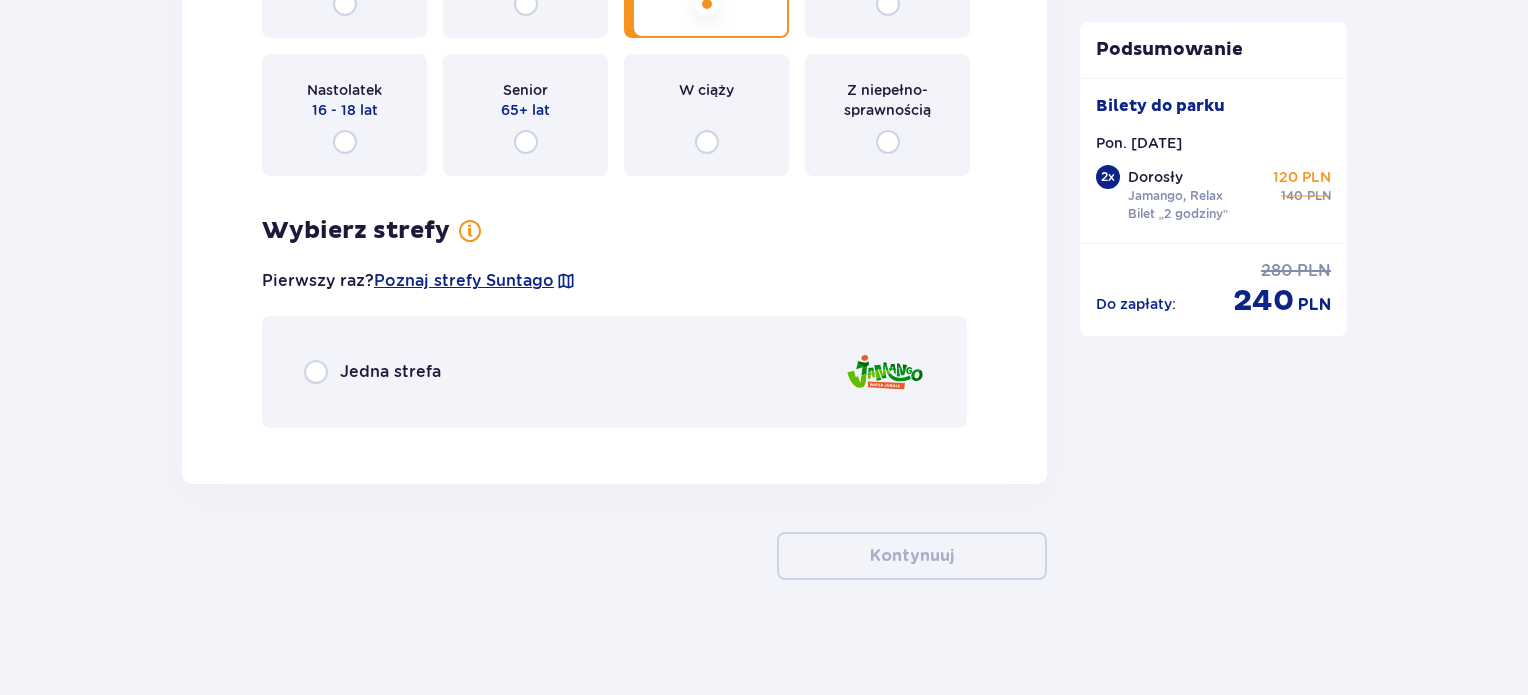 scroll, scrollTop: 4430, scrollLeft: 0, axis: vertical 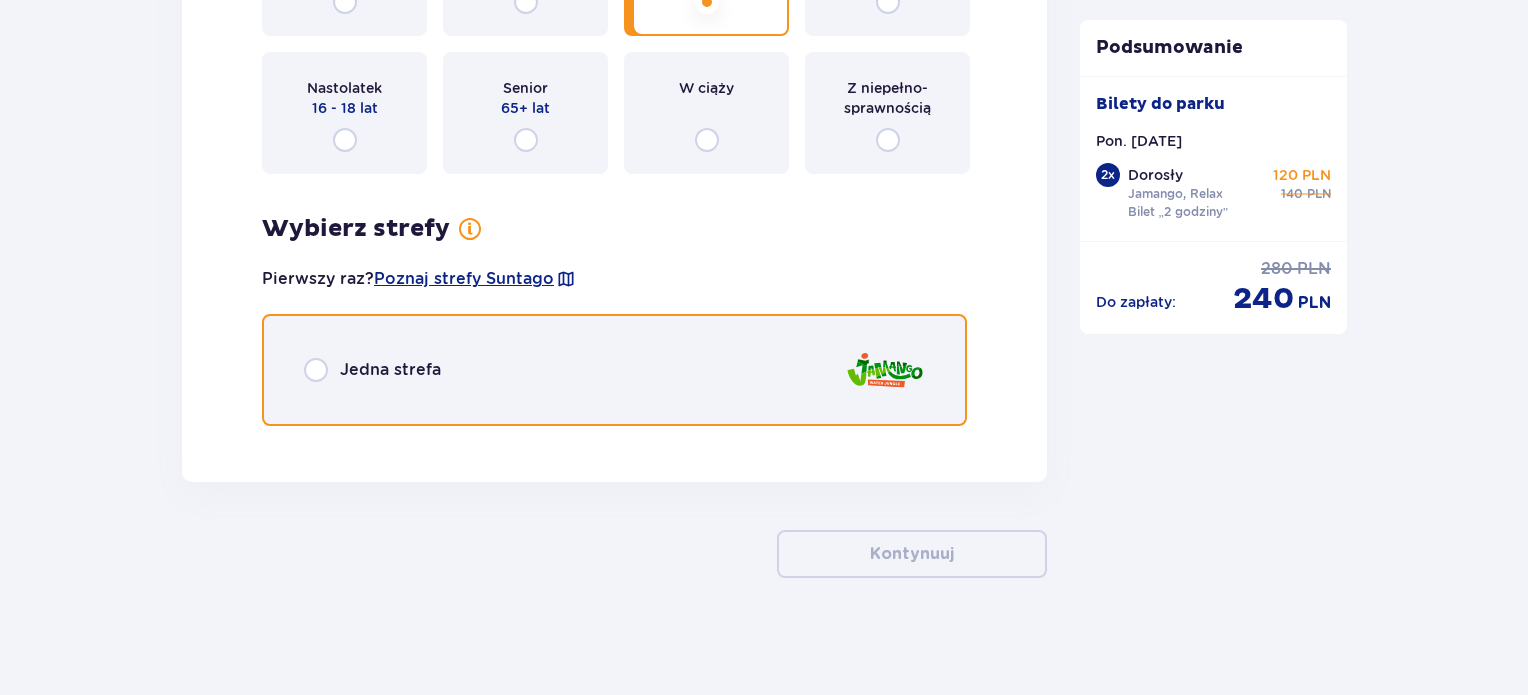 click at bounding box center (316, 370) 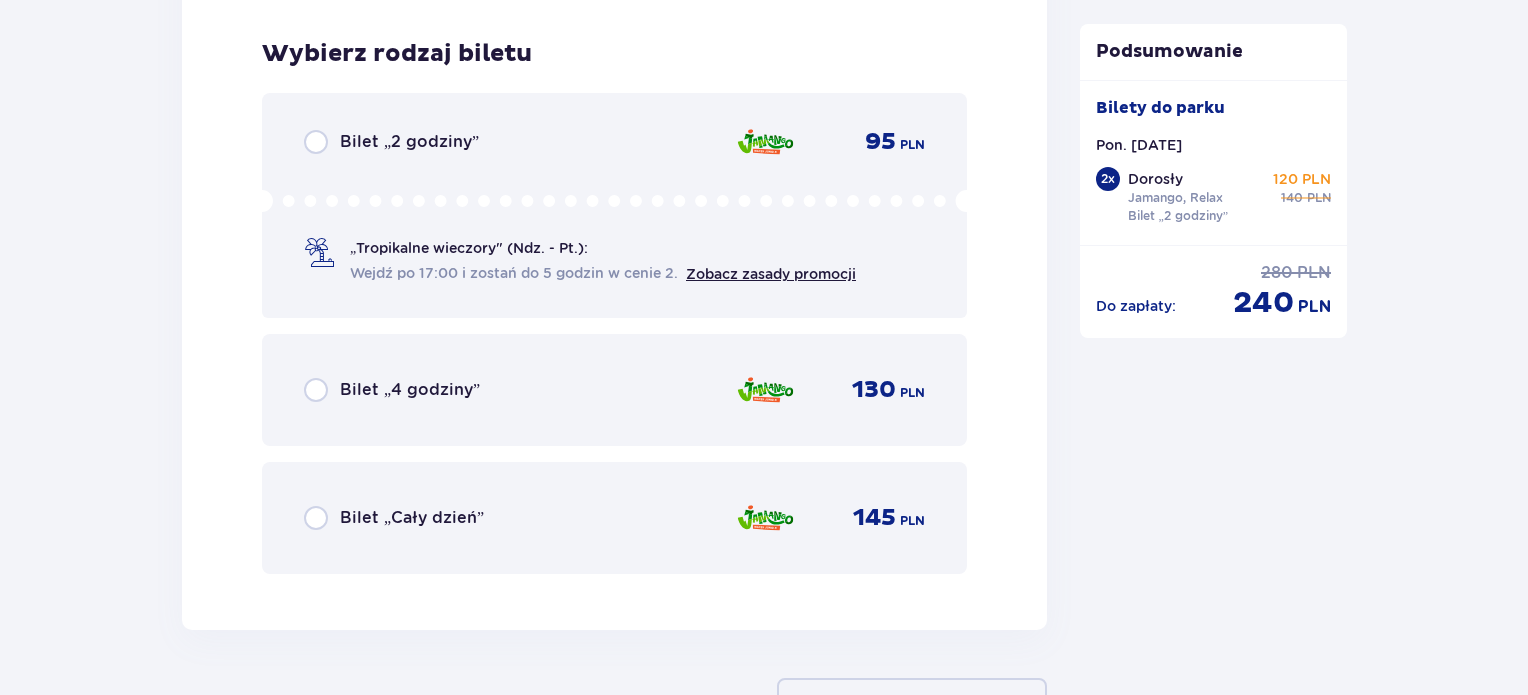 scroll, scrollTop: 4869, scrollLeft: 0, axis: vertical 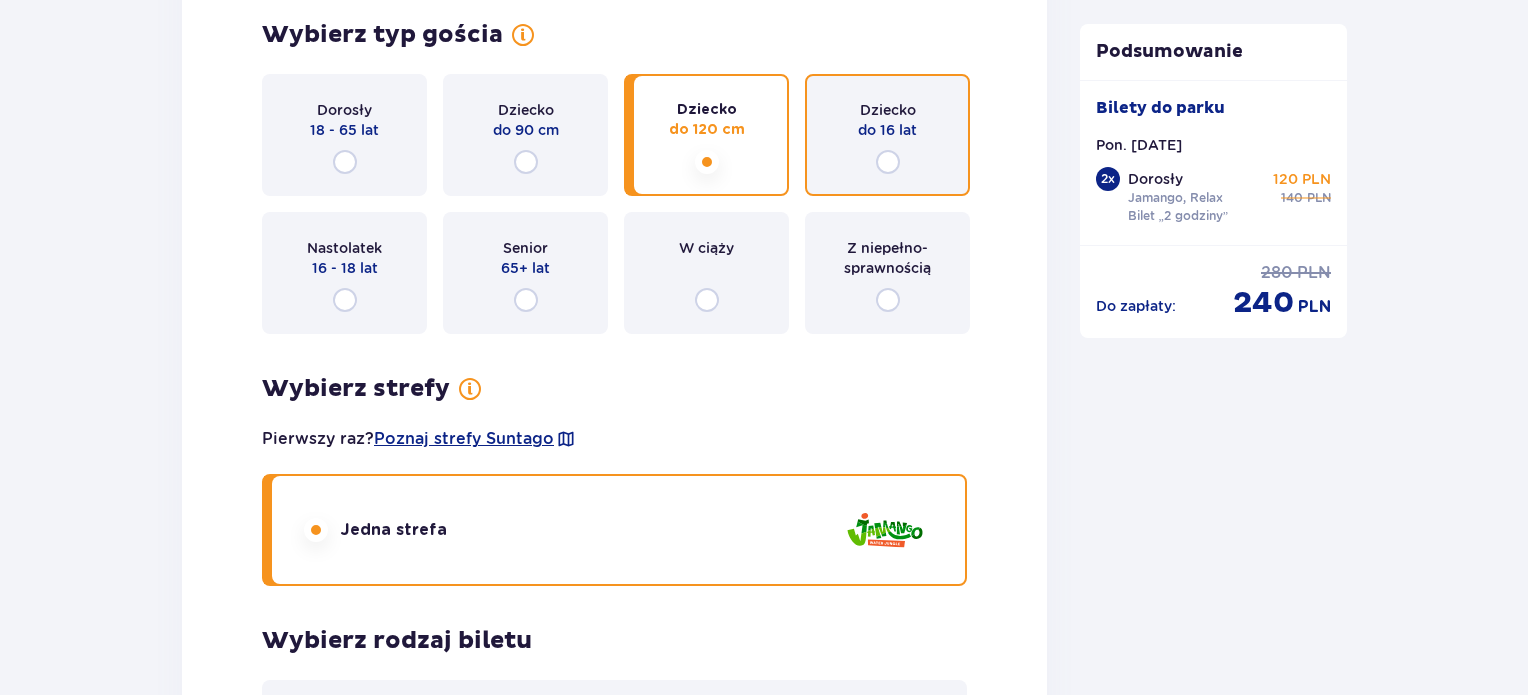 click at bounding box center [888, 162] 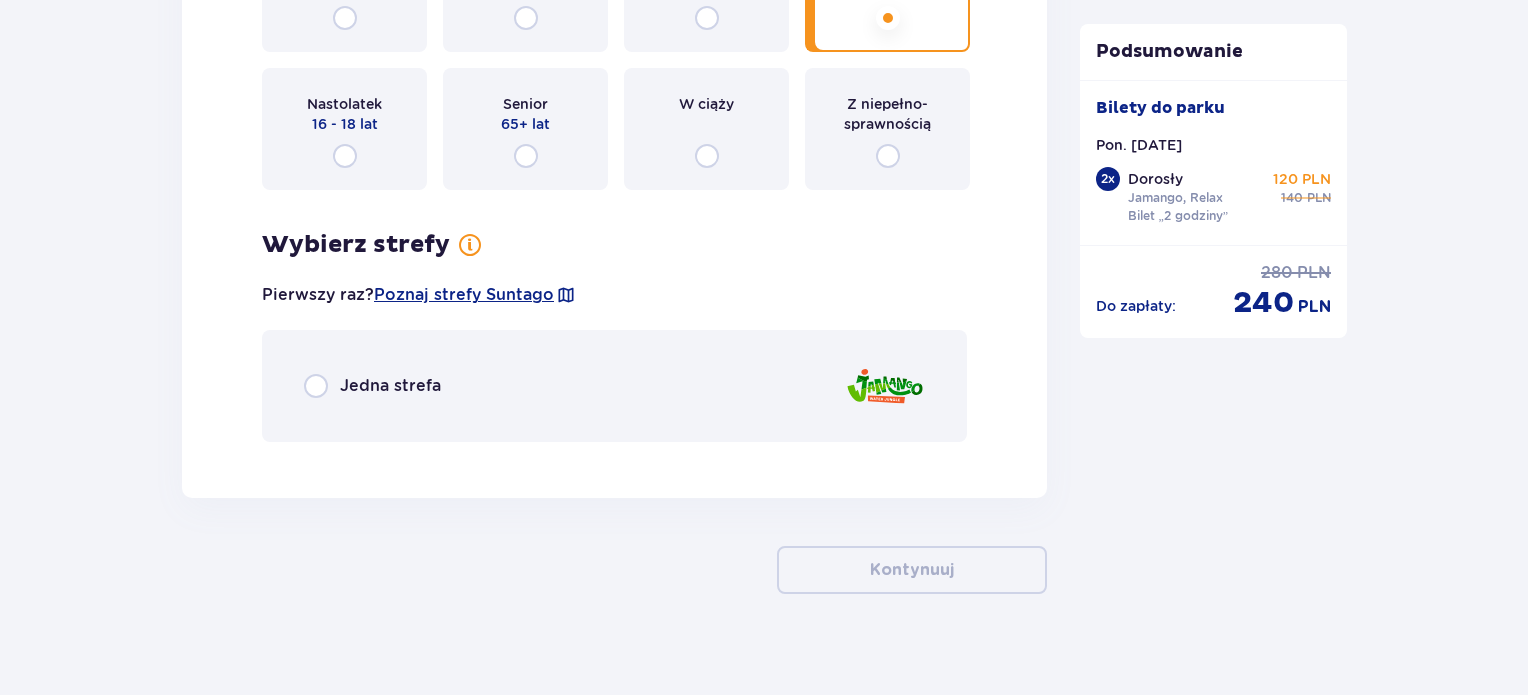 scroll, scrollTop: 4430, scrollLeft: 0, axis: vertical 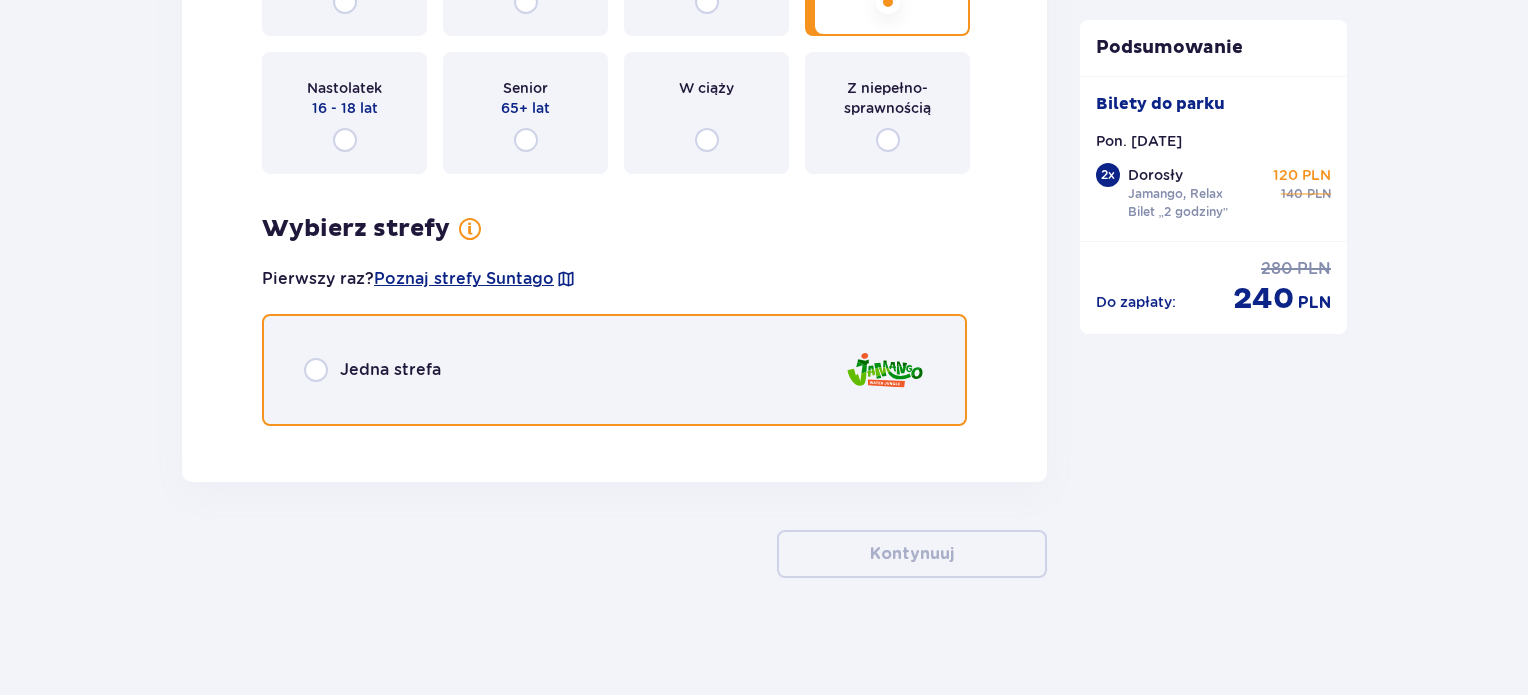 click at bounding box center (316, 370) 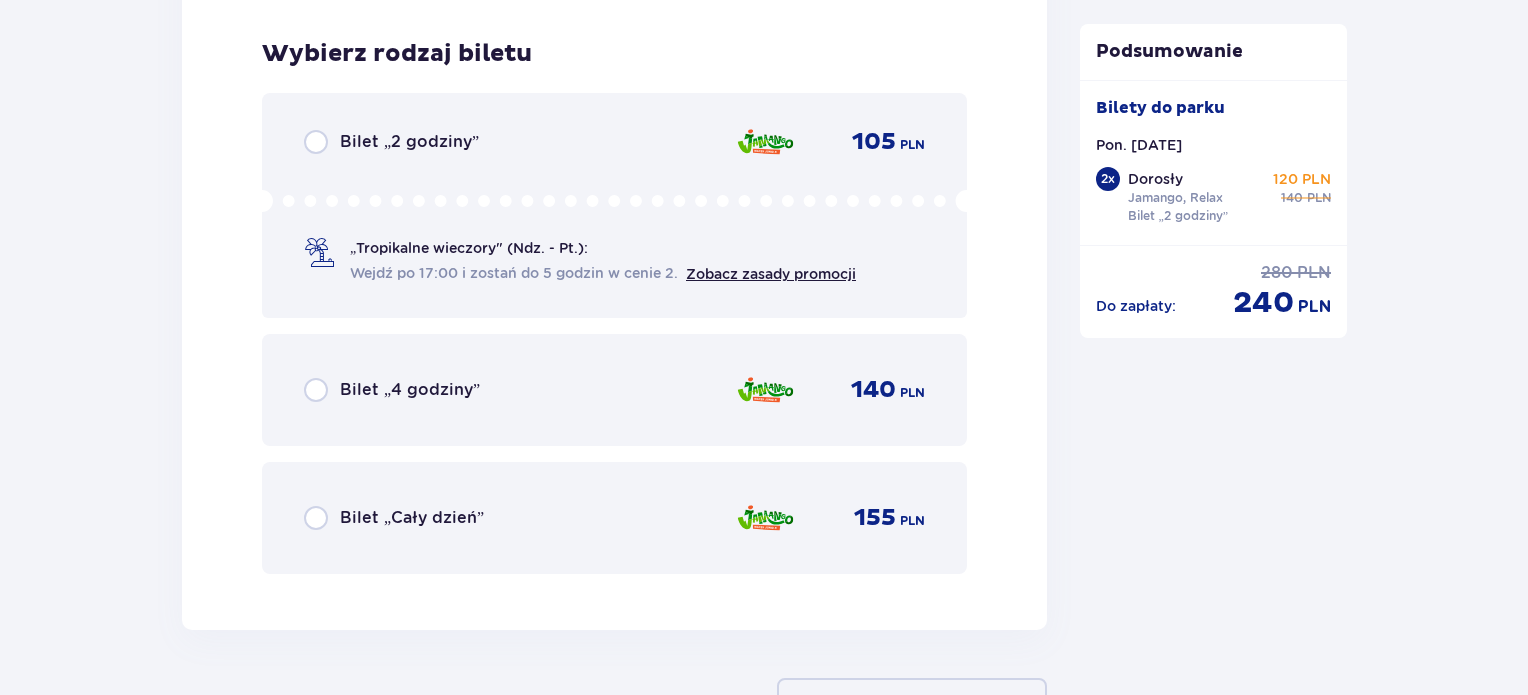 scroll, scrollTop: 4869, scrollLeft: 0, axis: vertical 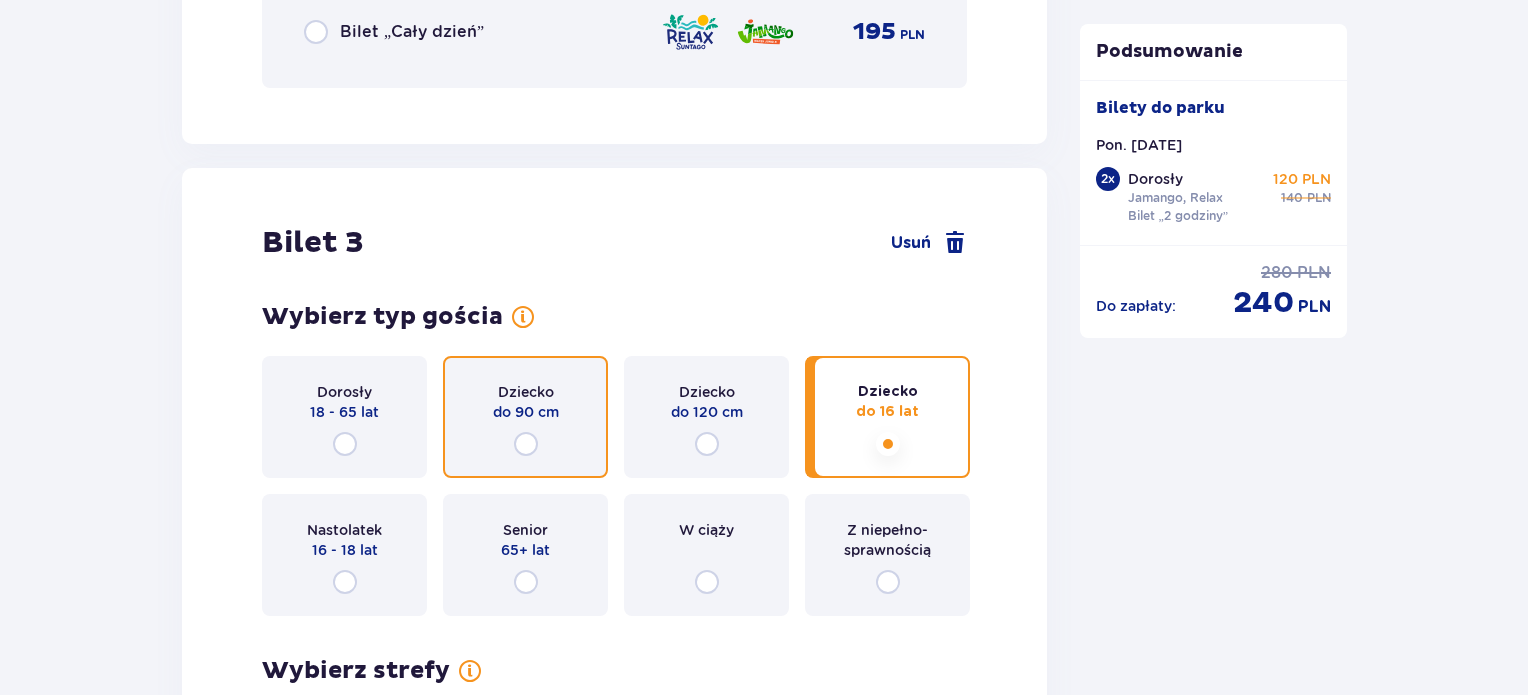 click at bounding box center (526, 444) 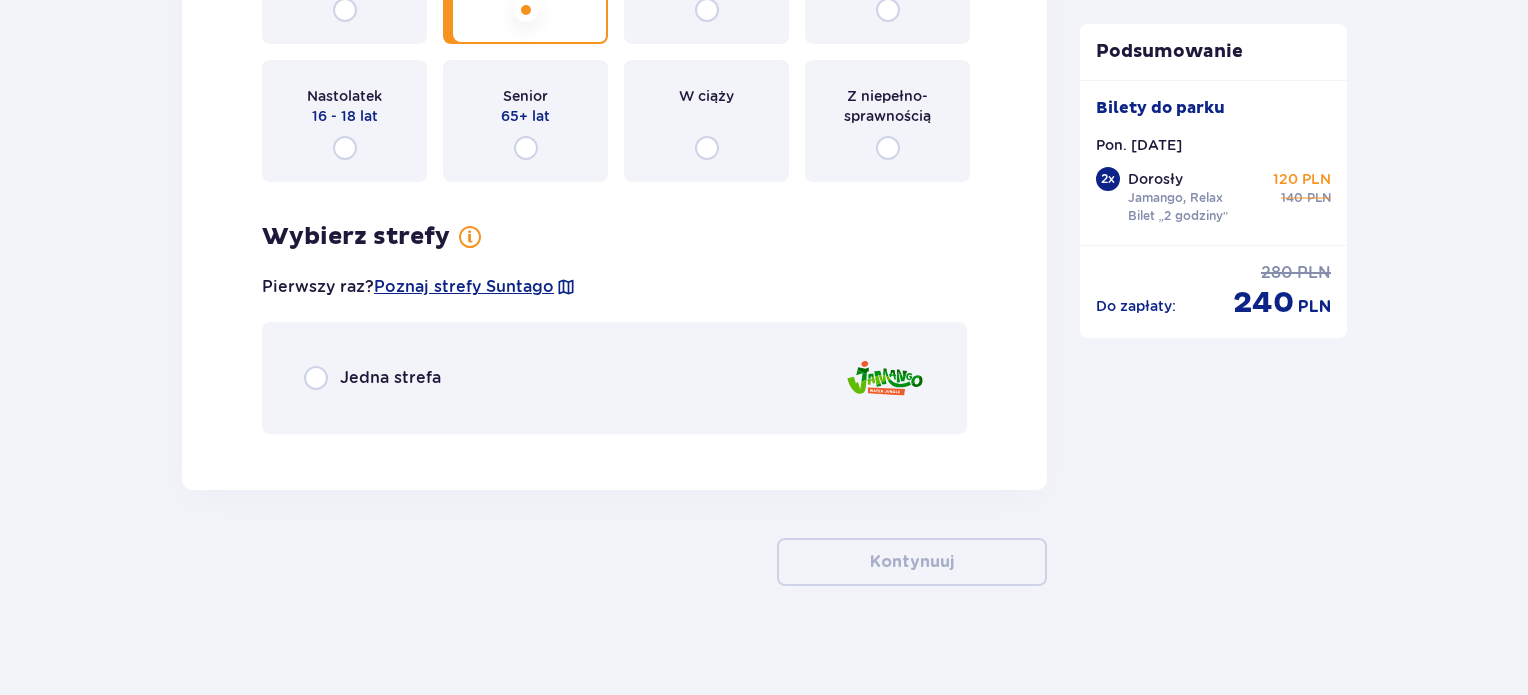 scroll, scrollTop: 4430, scrollLeft: 0, axis: vertical 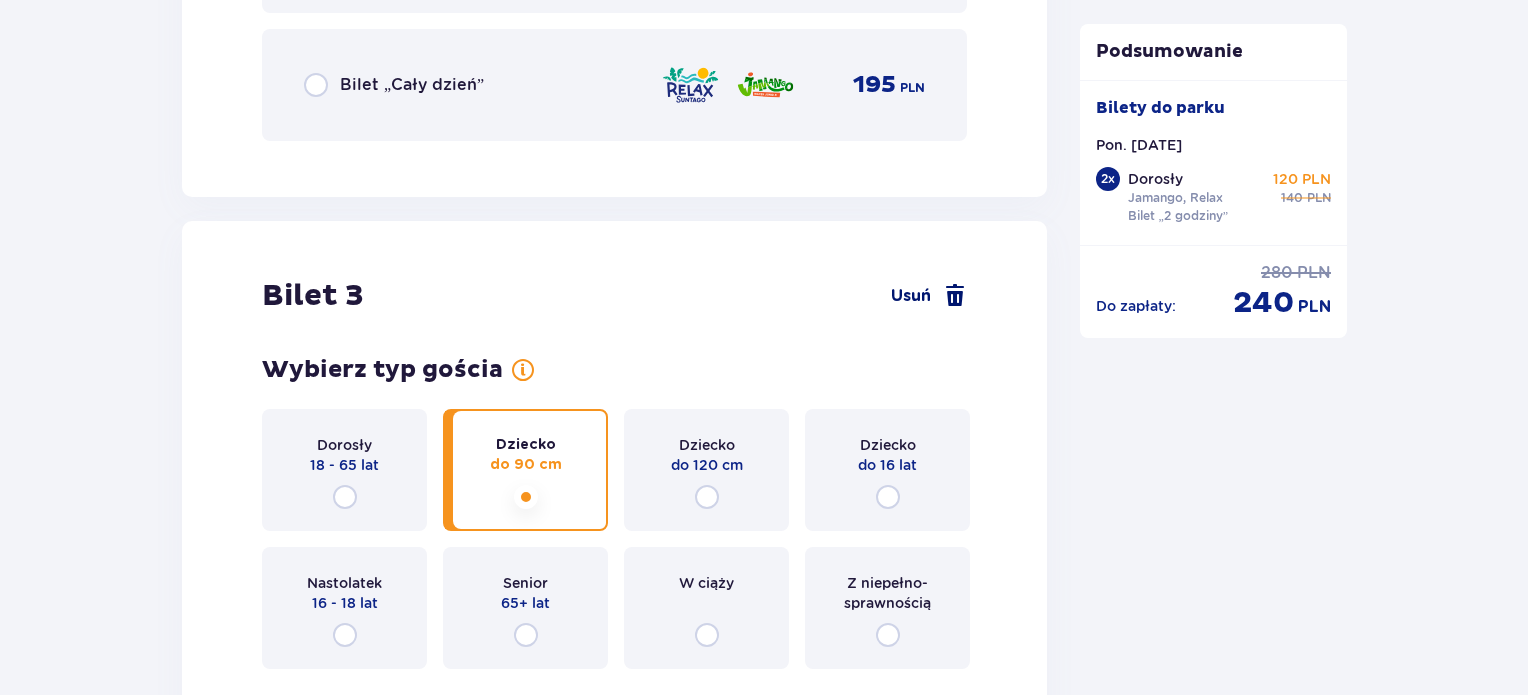 click at bounding box center [955, 296] 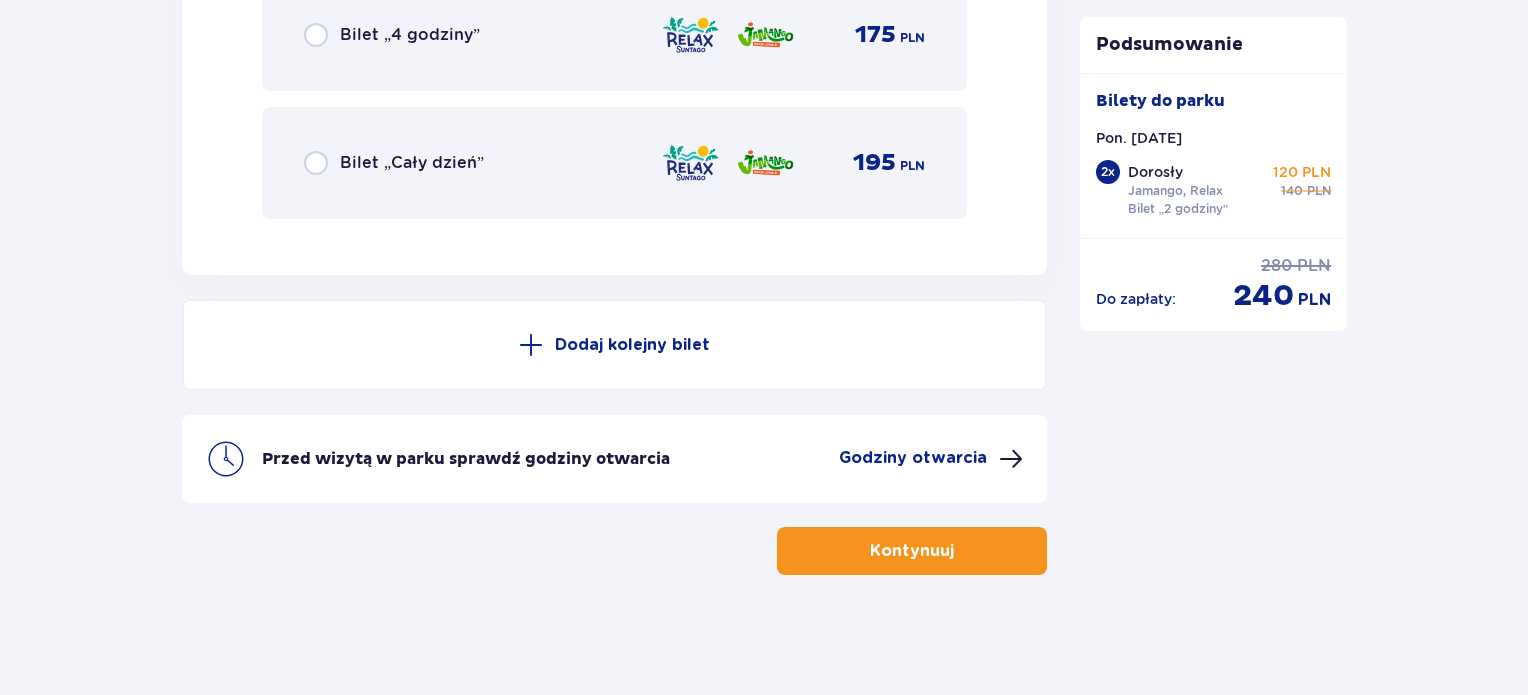 scroll, scrollTop: 3612, scrollLeft: 0, axis: vertical 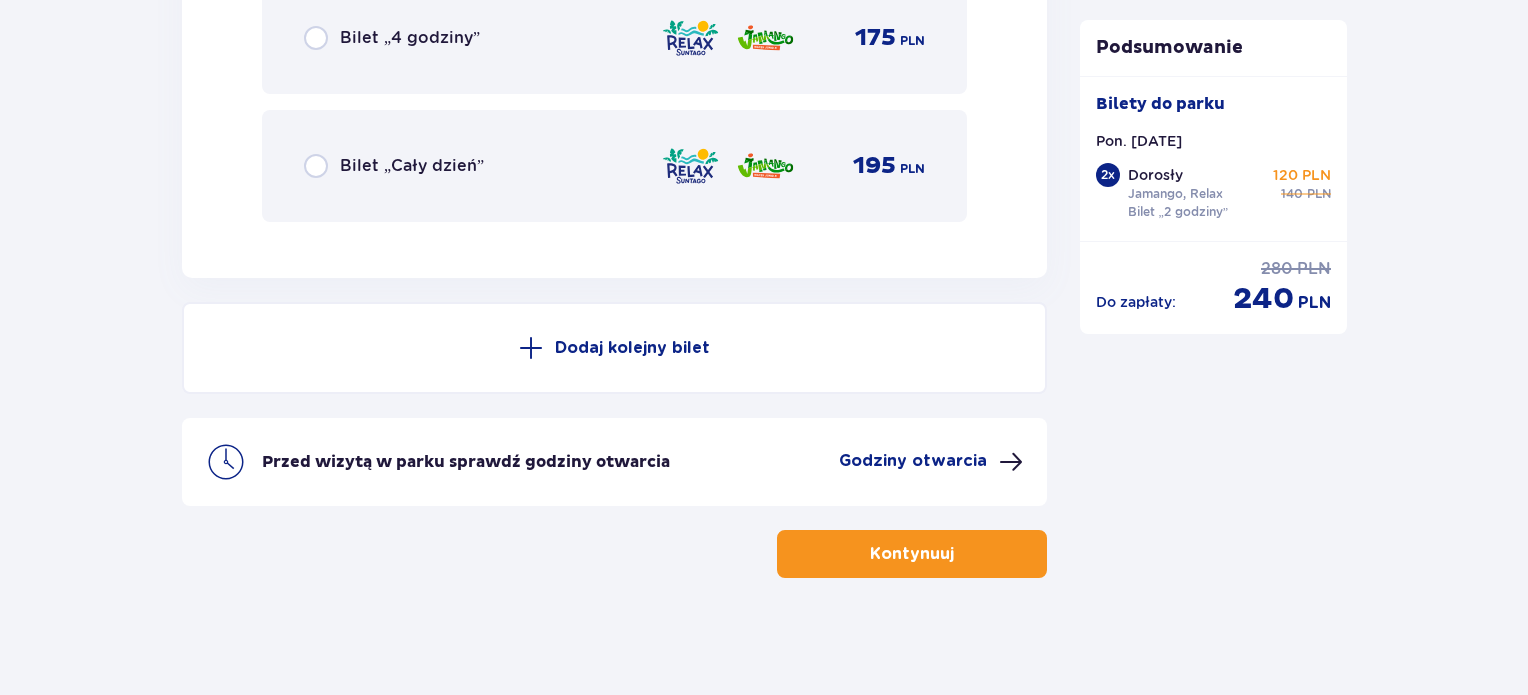 click on "Kontynuuj" at bounding box center (912, 554) 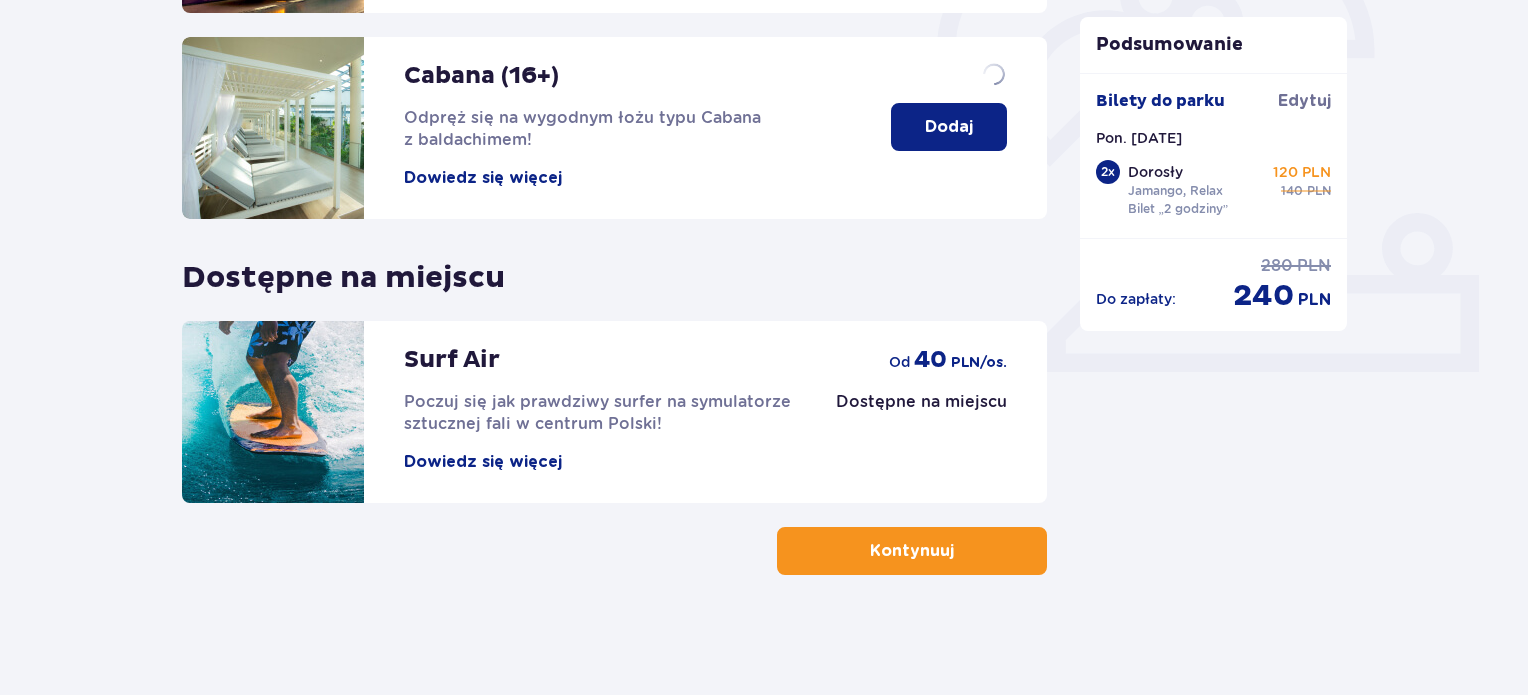 scroll, scrollTop: 0, scrollLeft: 0, axis: both 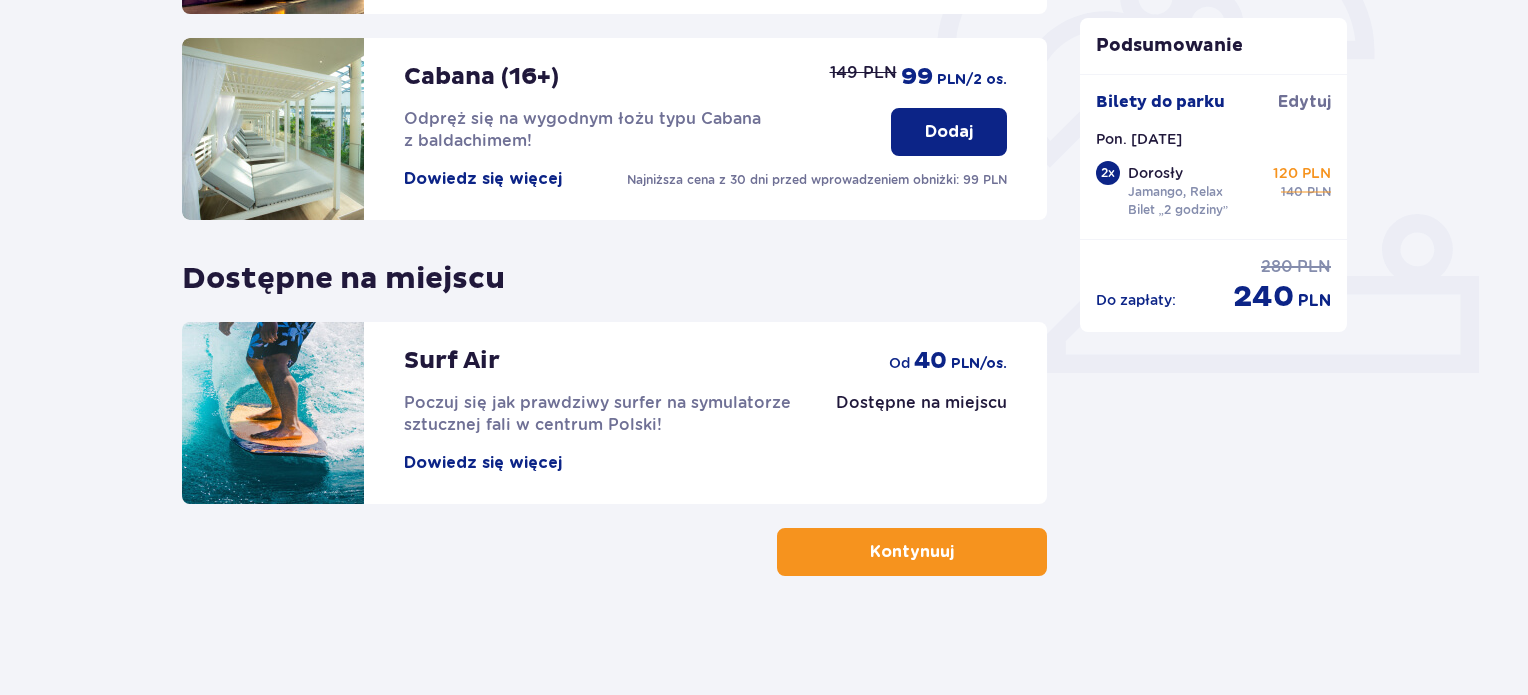 click on "Udogodnienia i atrakcje Pomiń ten krok Promocja online Wellness & SPA (16+) Zrelaksuj się dzięki naszym wyjątkowym masażom i specjalnym zabiegom na całe ciało! Dowiedz się więcej Dodaj od 116,10 PLN -10% na zabiegi Suntago Bus Nowoczesne autokary • Kursy z [CITY], Żyrardowa i Łodzi • Gwarancja miejsca siedziącego z biletem na przejazd kupionym online Dowiedz się więcej Dodaj od 9 PLN Cabana (16+) Odpręż się na wygodnym łożu typu Cabana z baldachimem! Dowiedz się więcej Najniższa cena z 30 dni przed wprowadzeniem obniżki:   99 PLN Dodaj 149 PLN 99 PLN /2 os. Dzięki na miejscu Surf Air Poczuj się jak prawdziwy surfer na symulatorze sztucznej fali w centrum Polski! Dowiedz się więcej Dzięki na miejscu od 40 PLN /os. Kontynuuj Podsumowanie Bilety do parku Edytuj Pon. [DATE]   2 x Dorosły Jamango, Relax Bilet „2 godziny” 120 PLN 140 PLN Do zapłaty : 280 PLN 240 PLN" at bounding box center [764, 96] 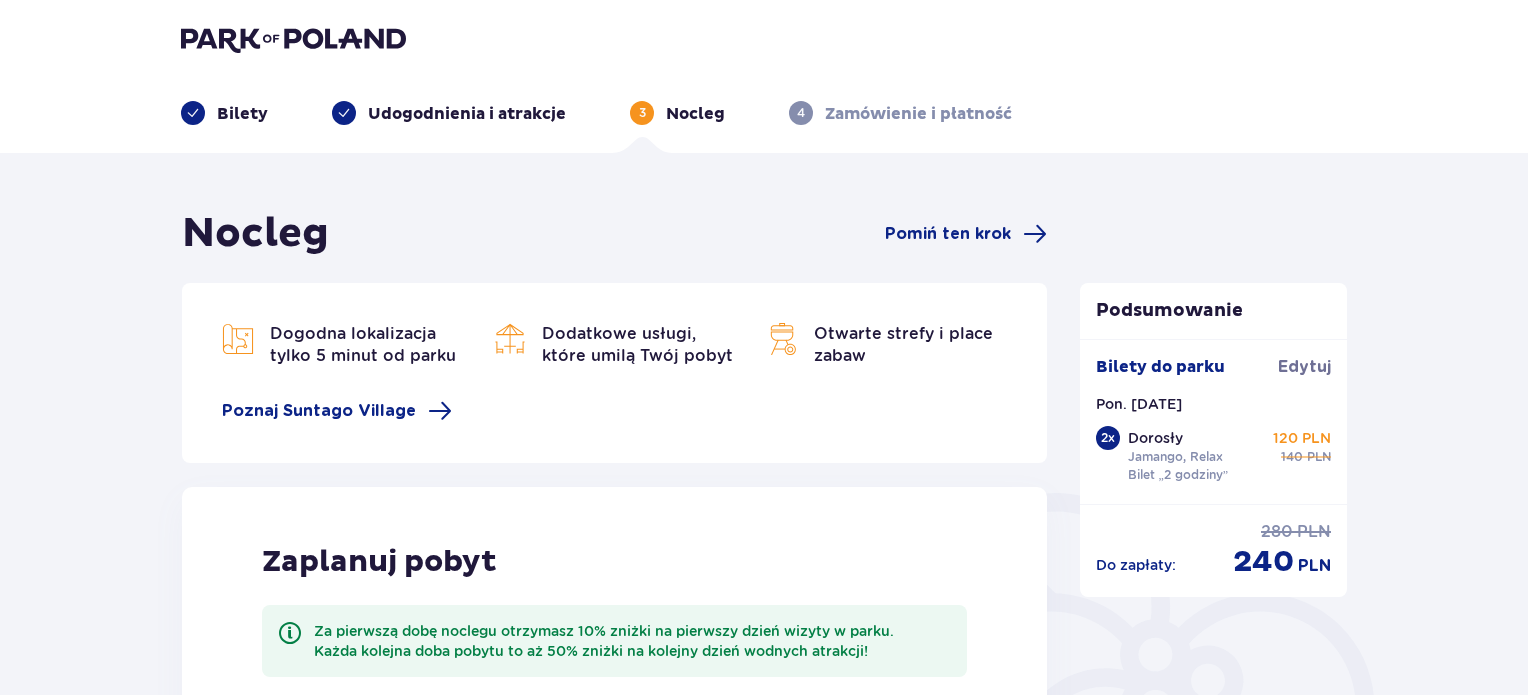 scroll, scrollTop: 0, scrollLeft: 0, axis: both 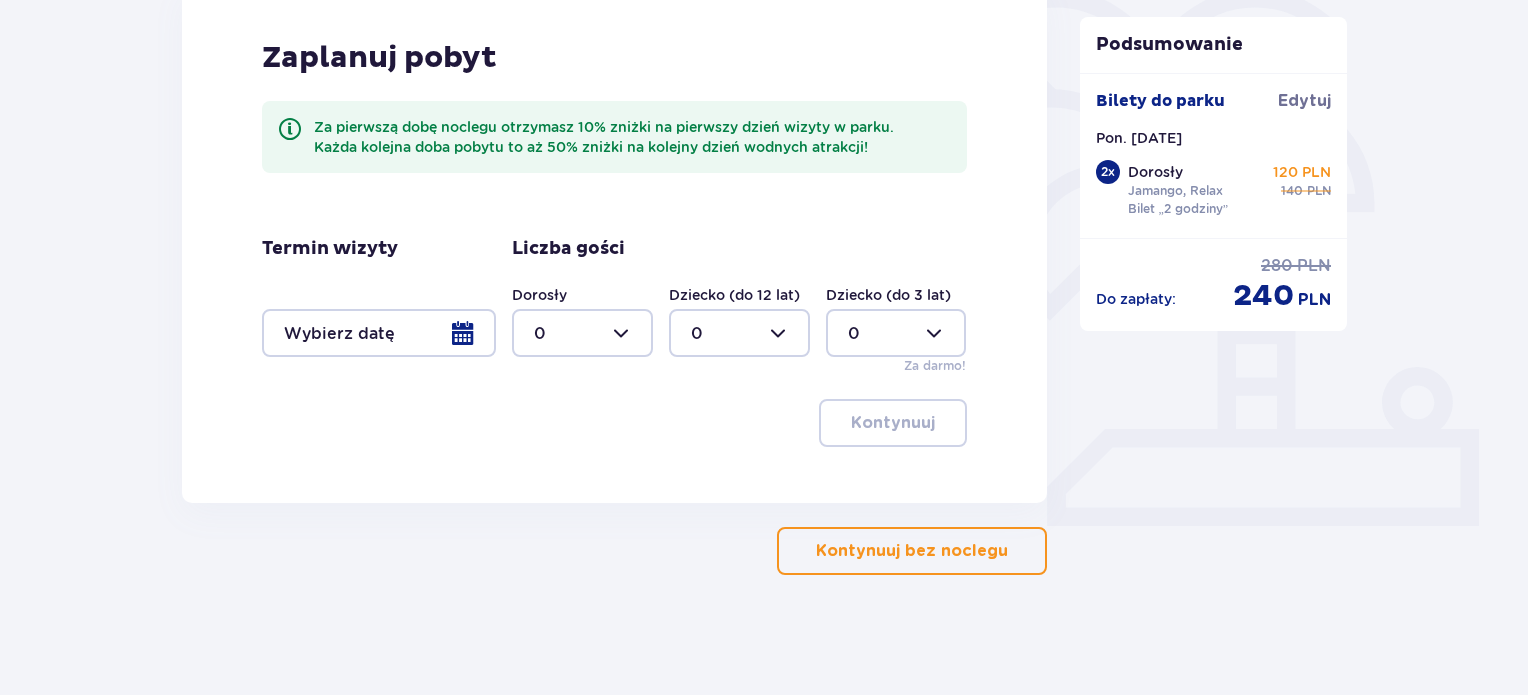 click on "Kontynuuj bez noclegu" at bounding box center (912, 551) 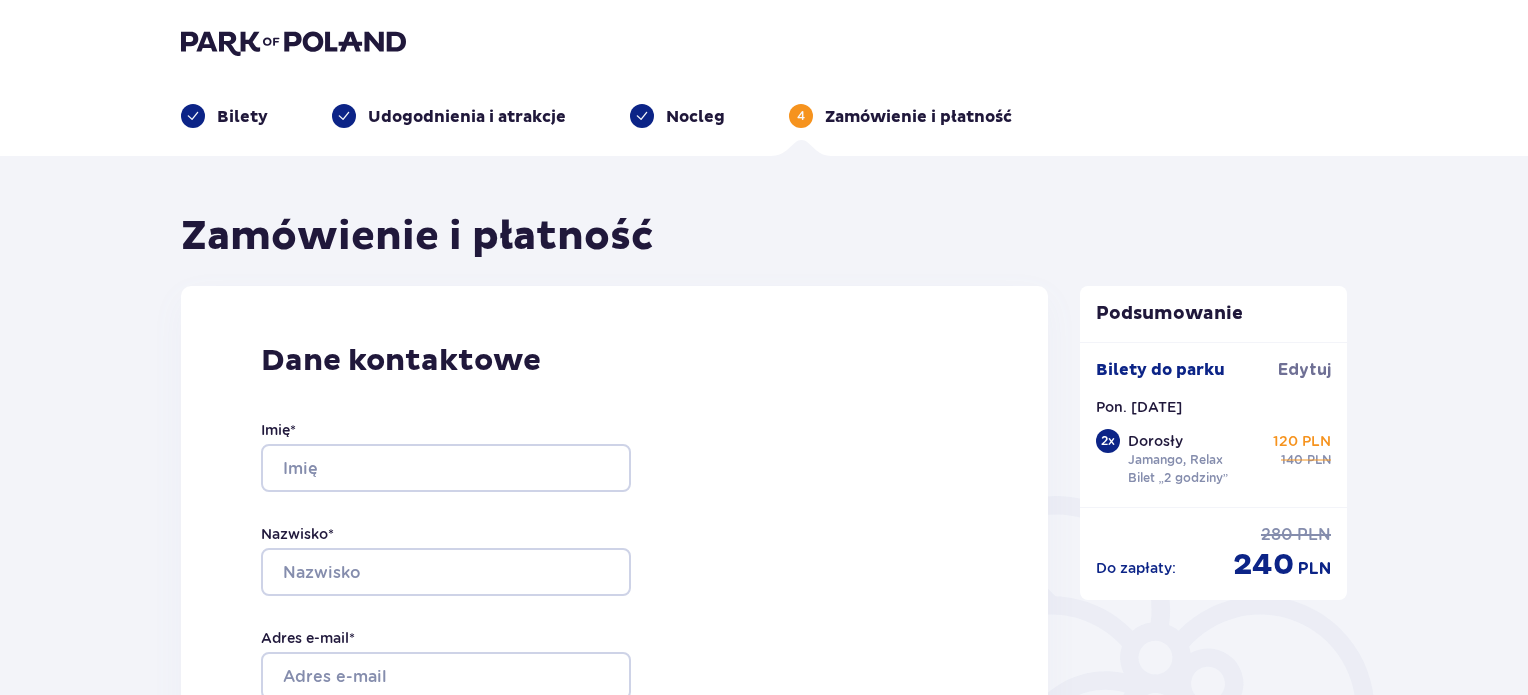 scroll, scrollTop: 0, scrollLeft: 0, axis: both 